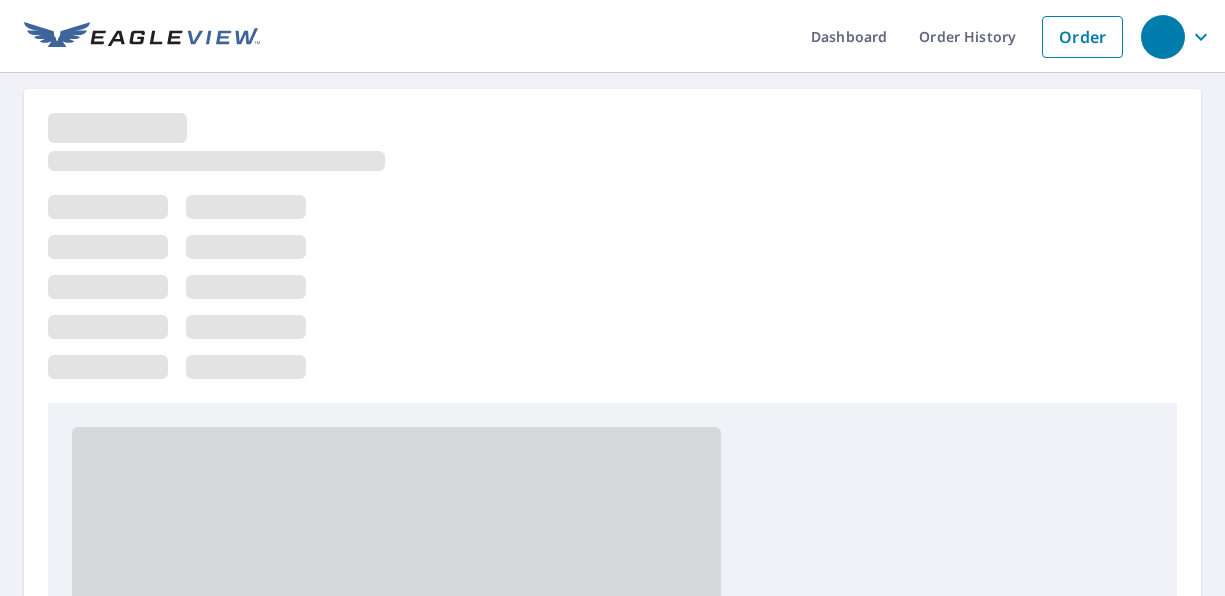 scroll, scrollTop: 0, scrollLeft: 0, axis: both 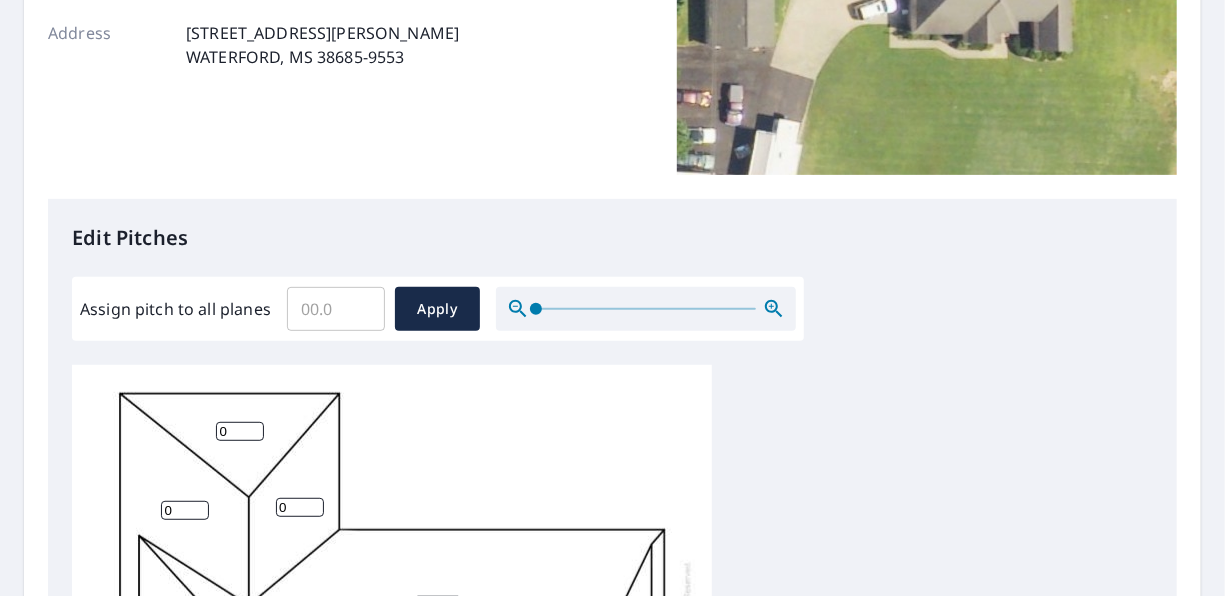 click on "0" at bounding box center [185, 510] 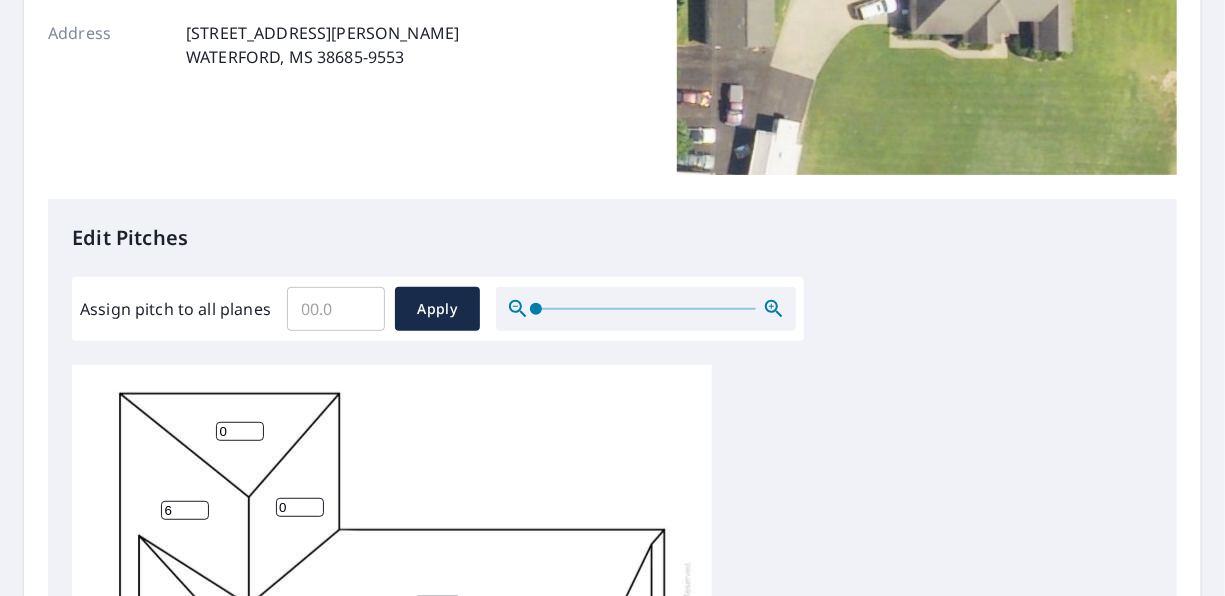 type on "6" 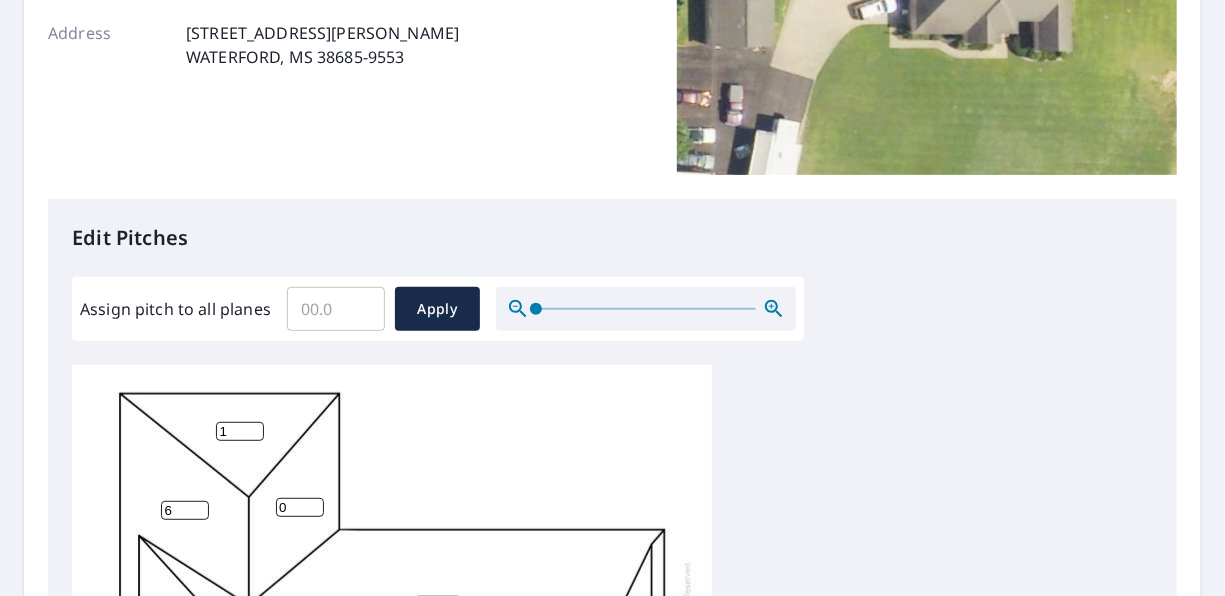 type on "1" 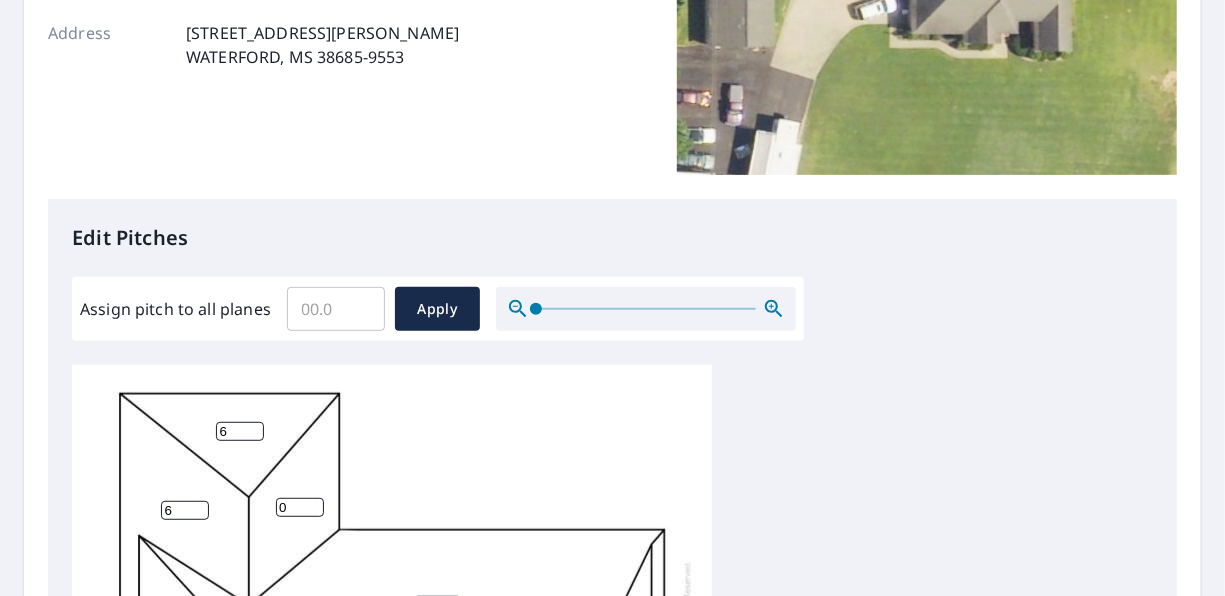 type on "6" 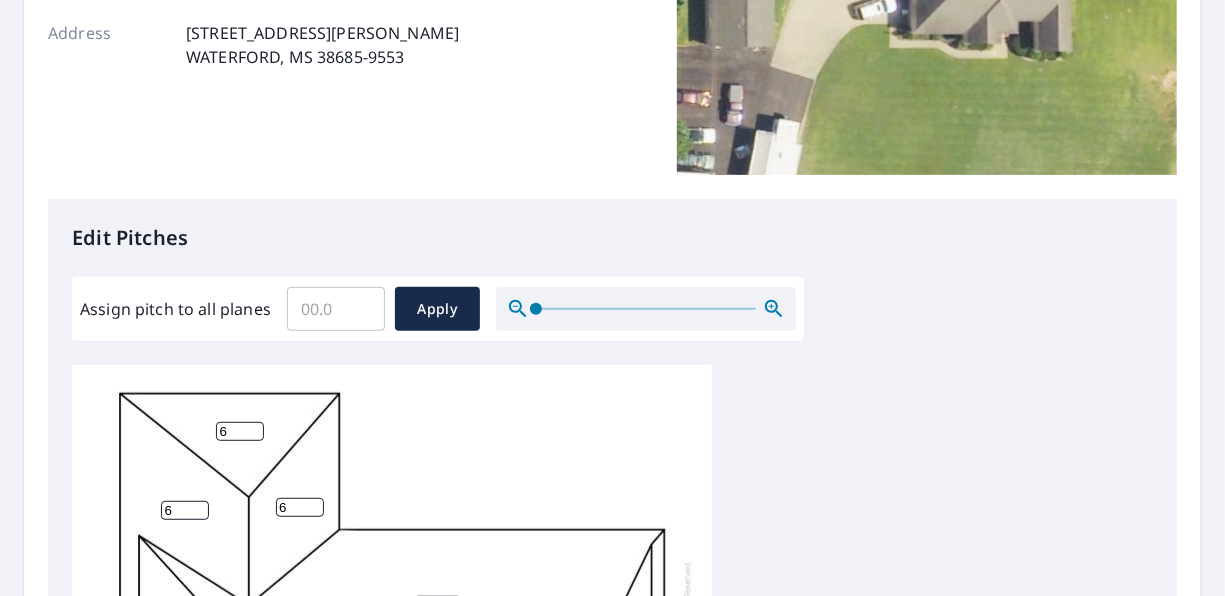 type on "6" 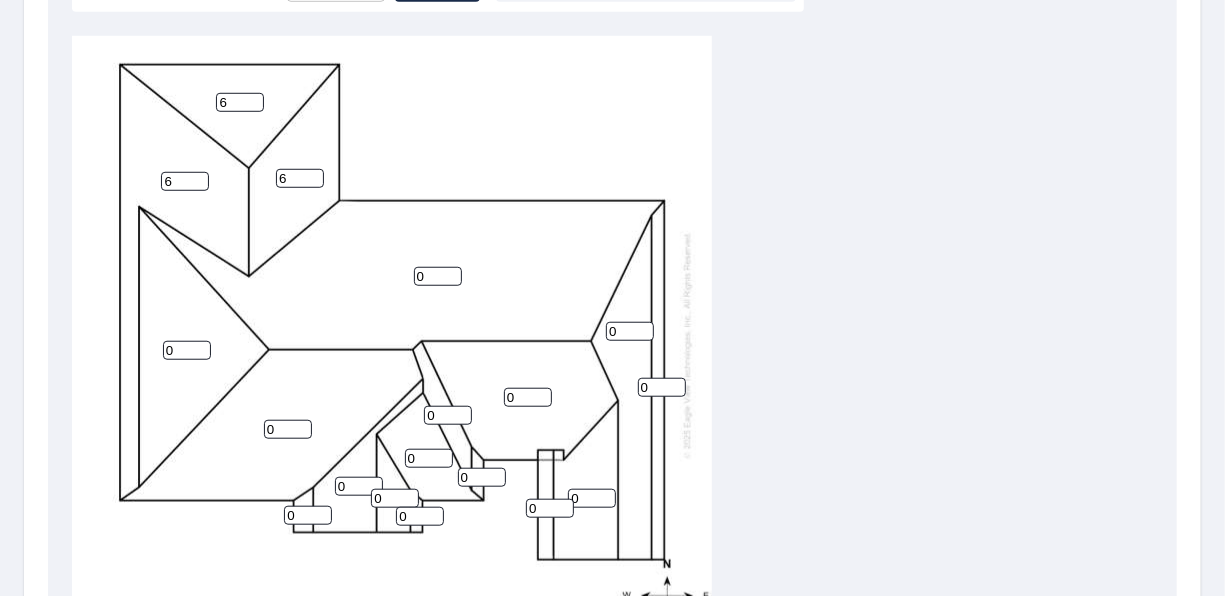 scroll, scrollTop: 671, scrollLeft: 0, axis: vertical 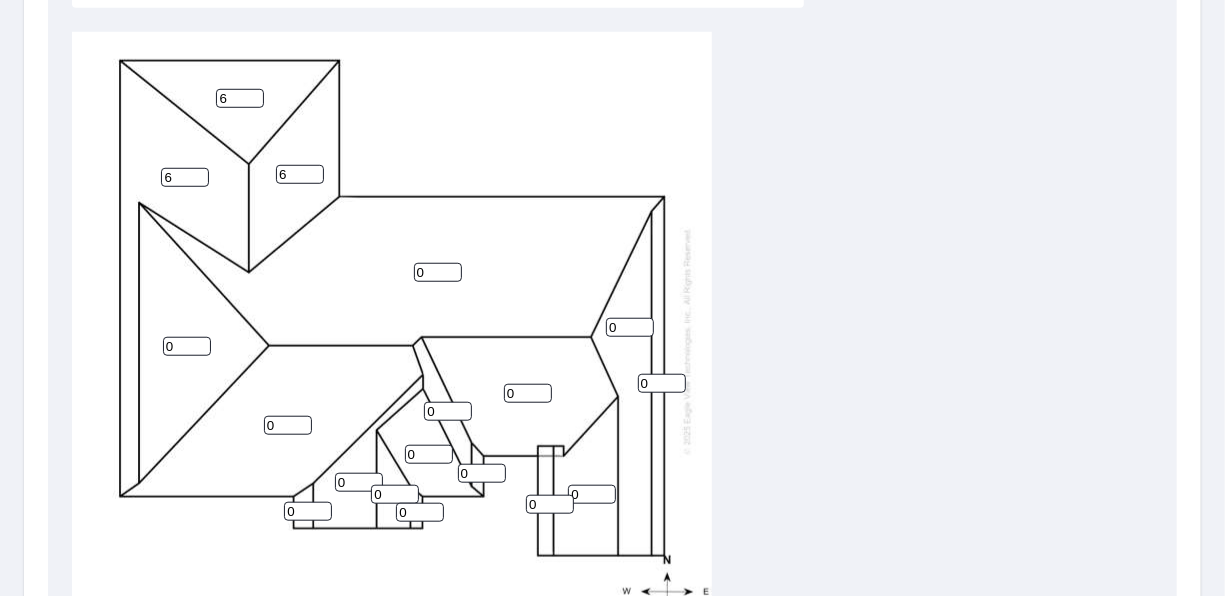 click on "0" at bounding box center (662, 383) 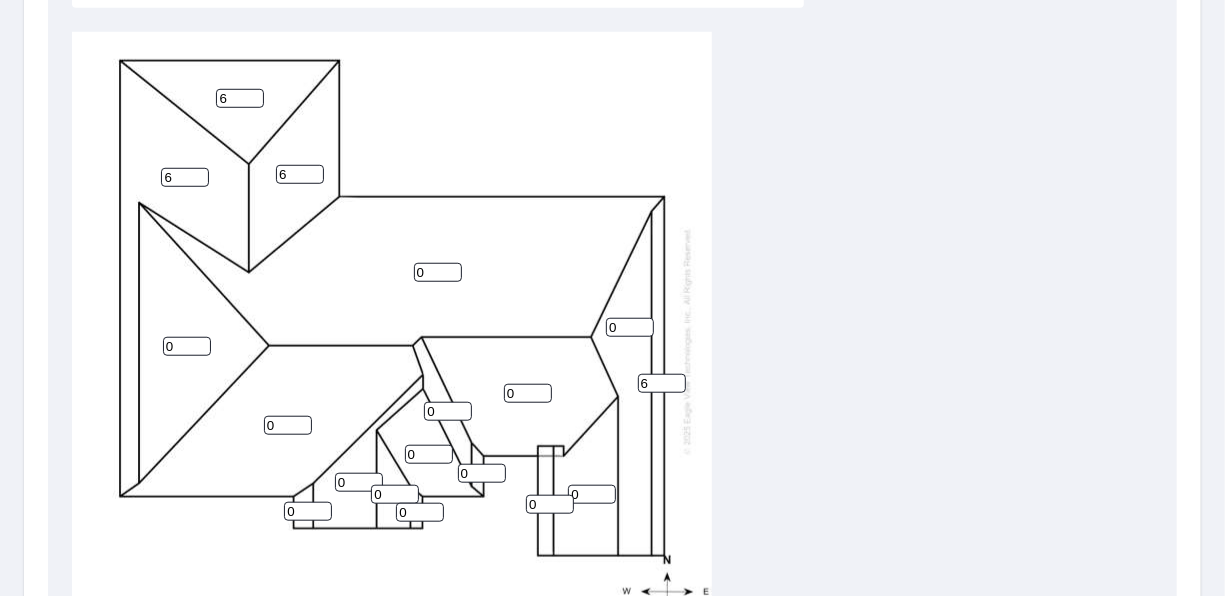type on "6" 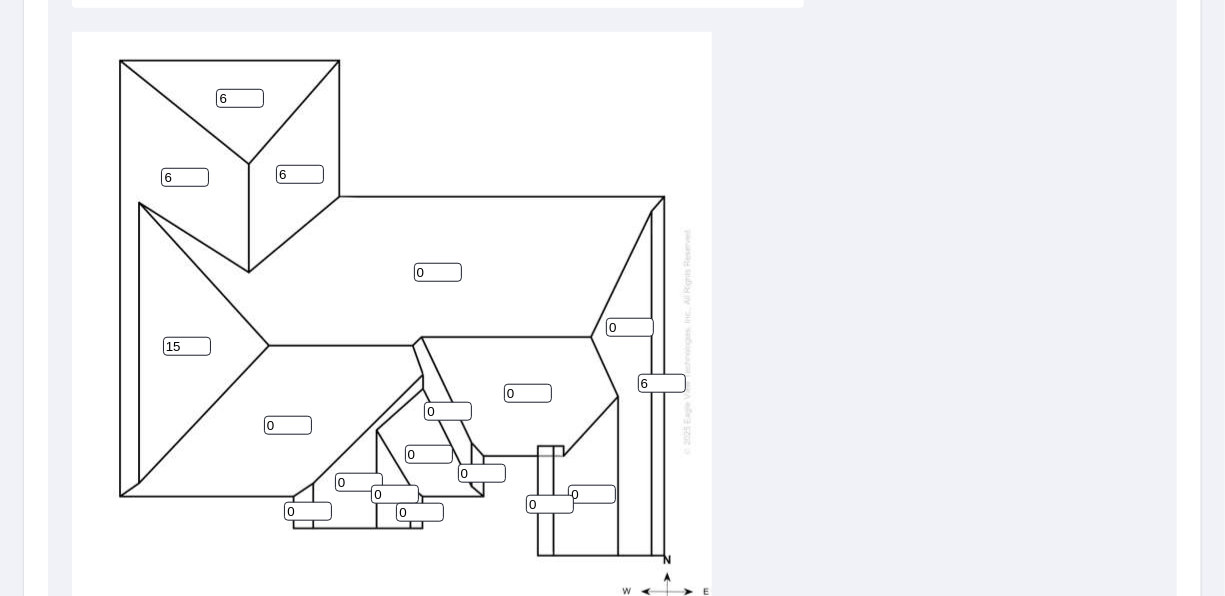 type on "15" 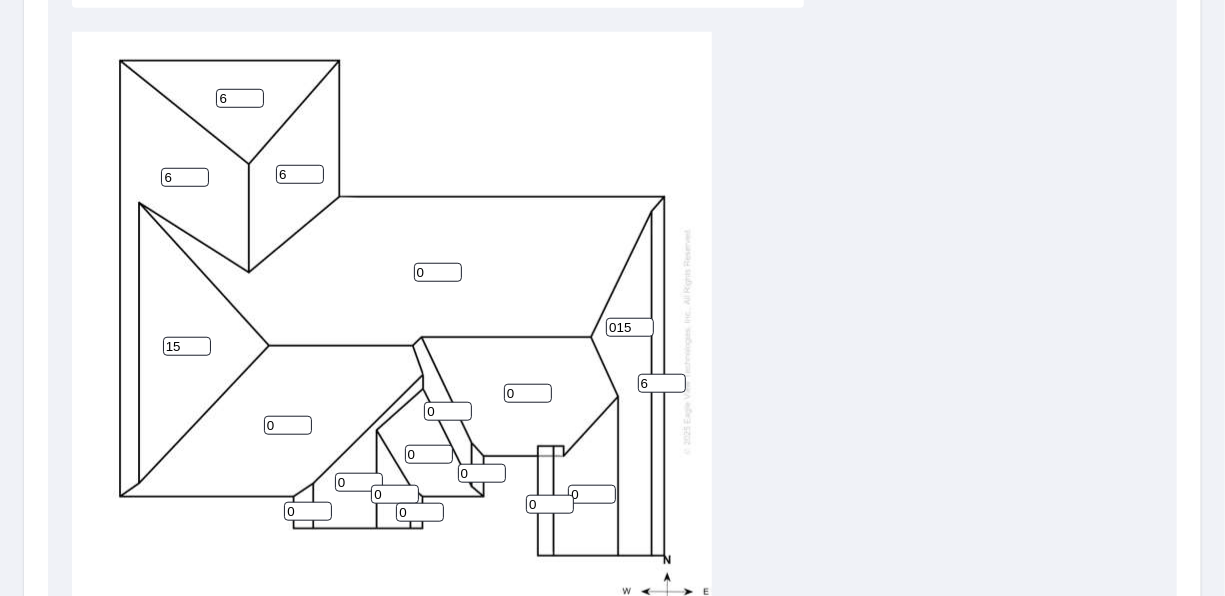 click on "0 0 6 15 0 015 6 6 0 0 0 6 0 0 0 0 0 0" at bounding box center (392, 341) 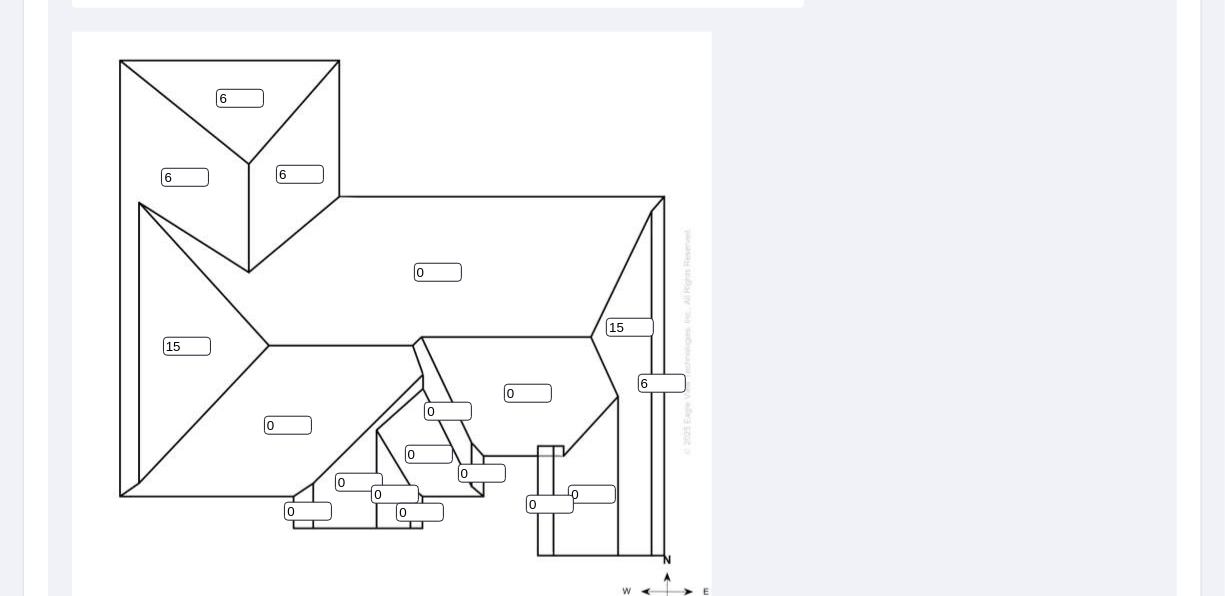 type on "15" 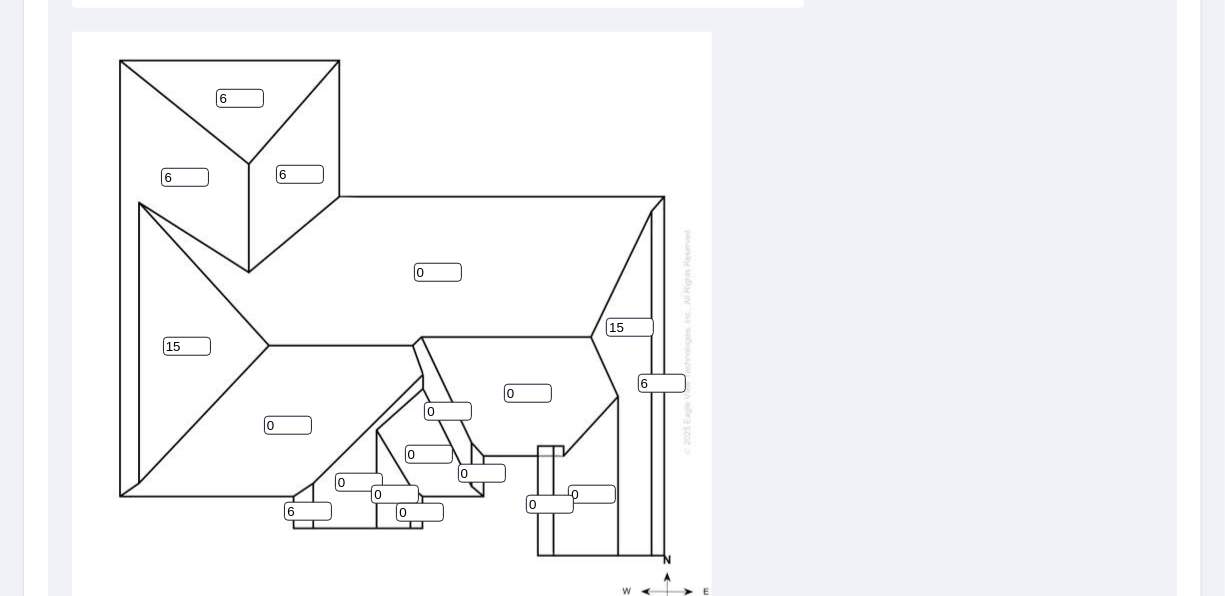 type on "6" 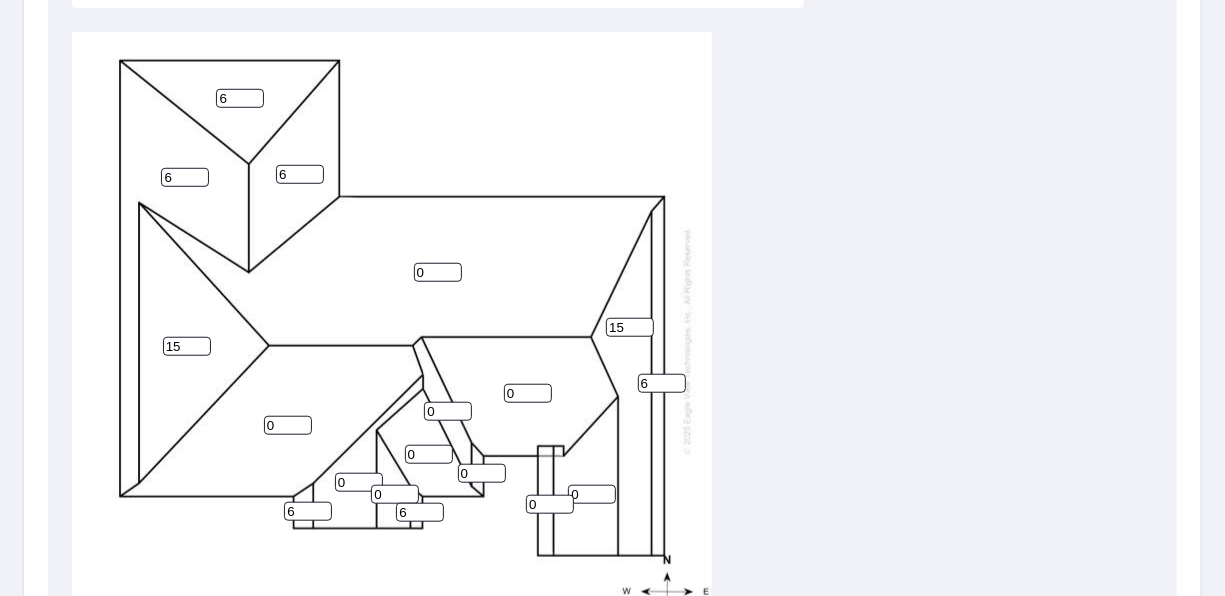type on "6" 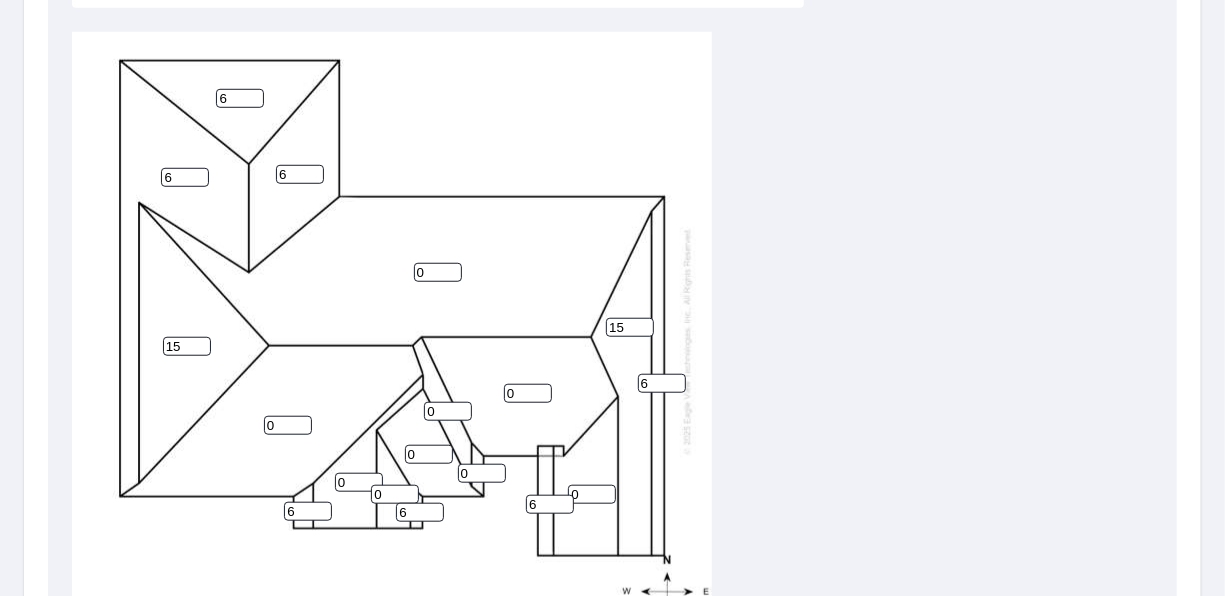 type on "6" 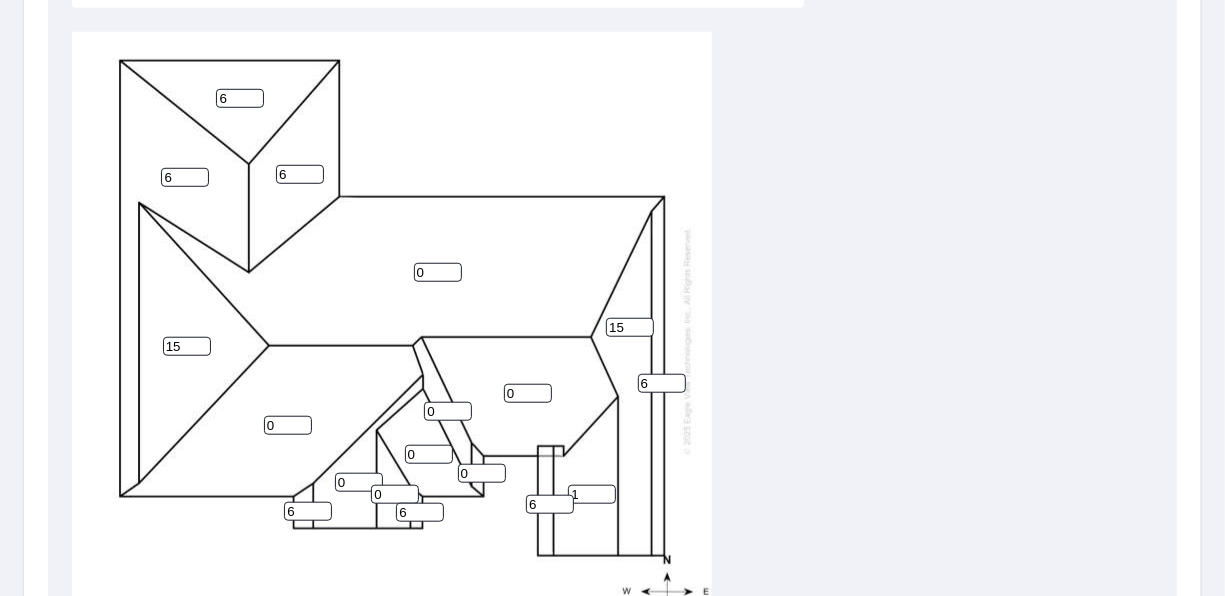 type on "1" 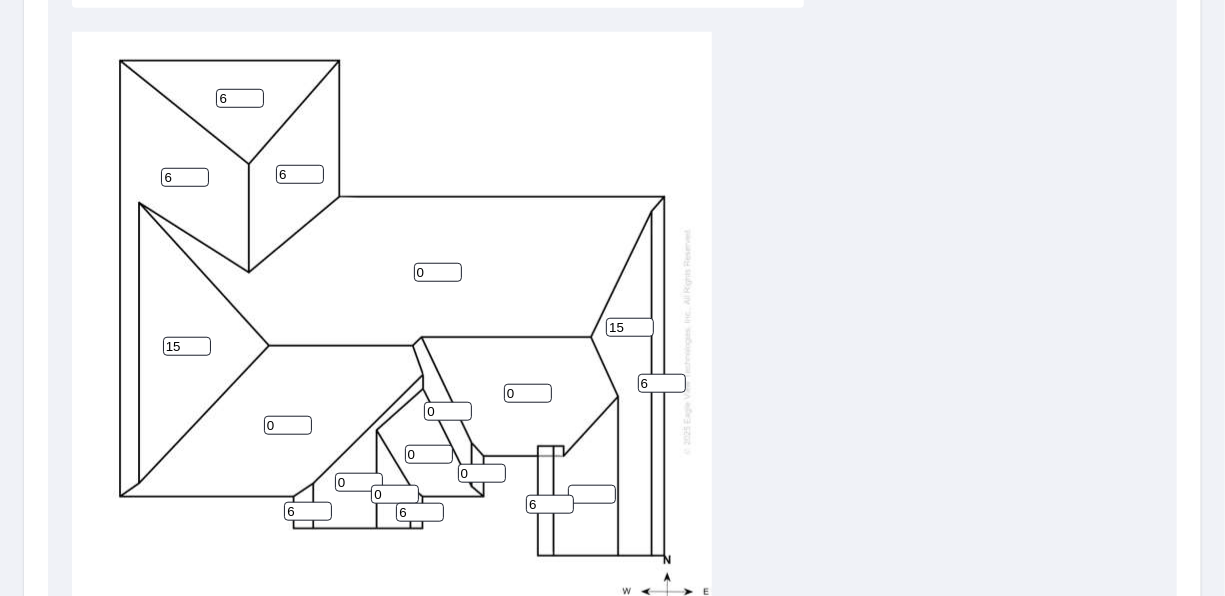 type 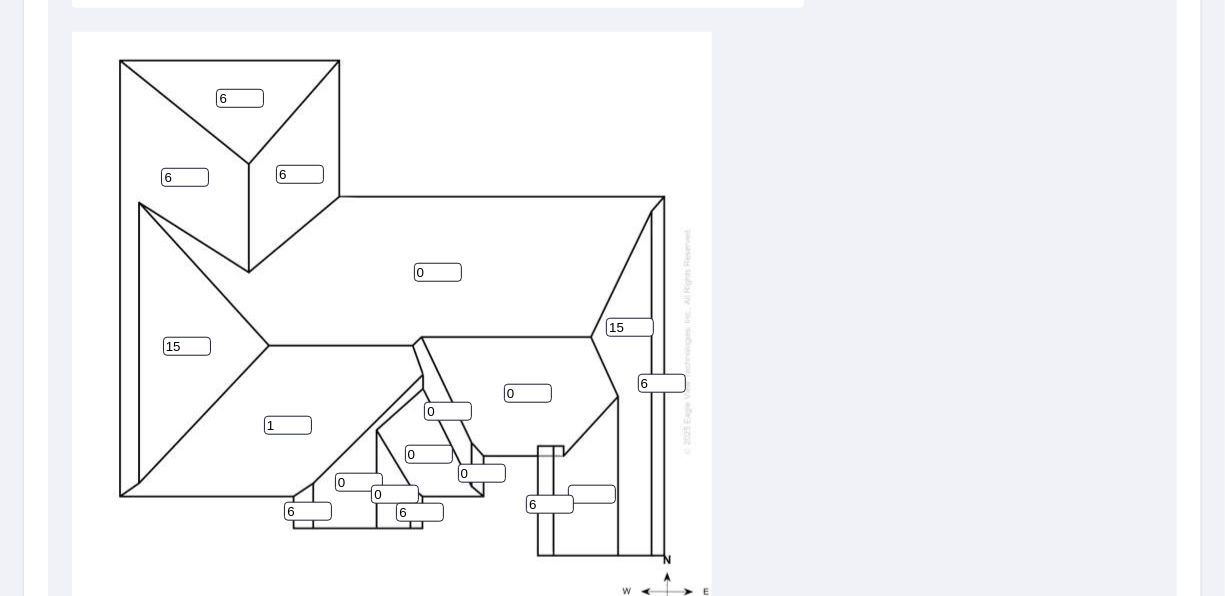 type on "1" 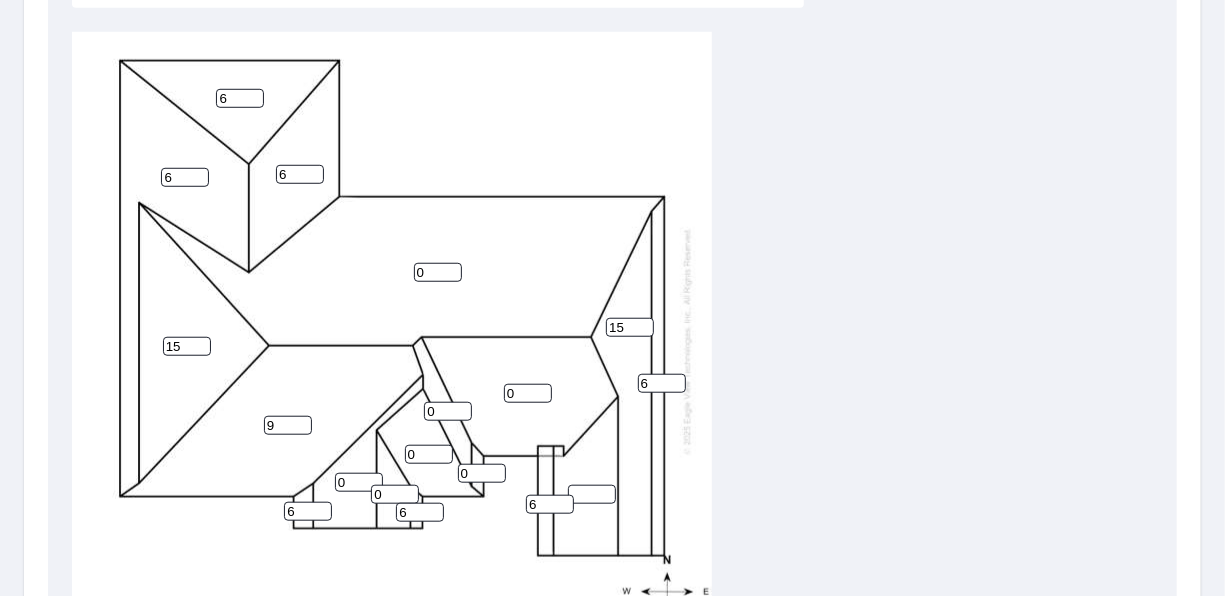 type on "9" 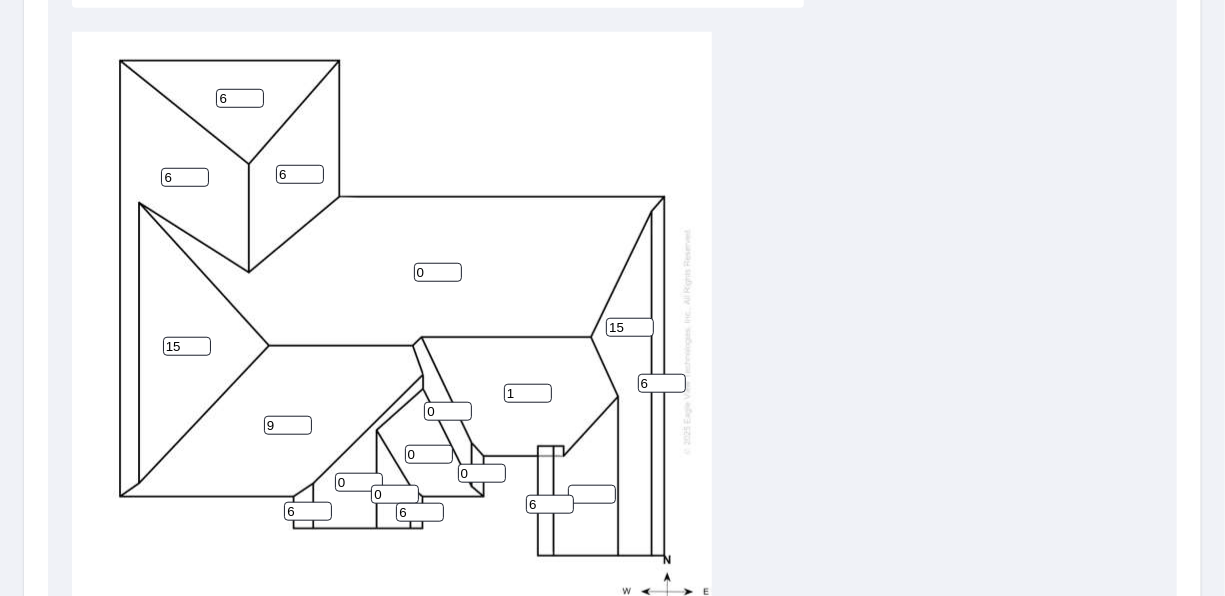 type on "1" 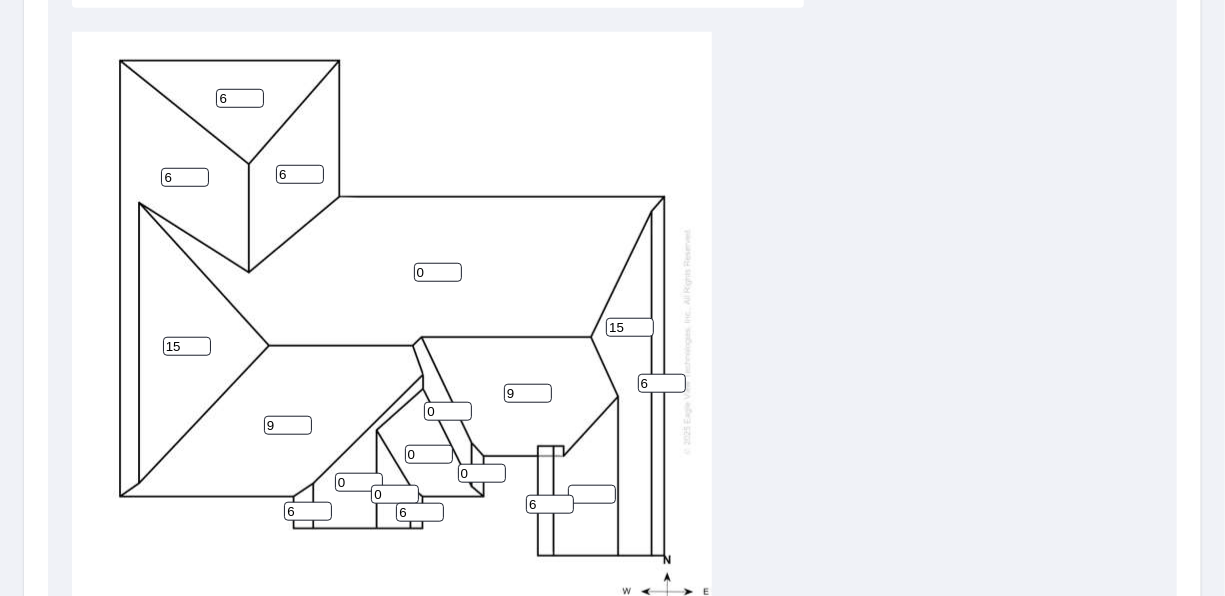 type on "9" 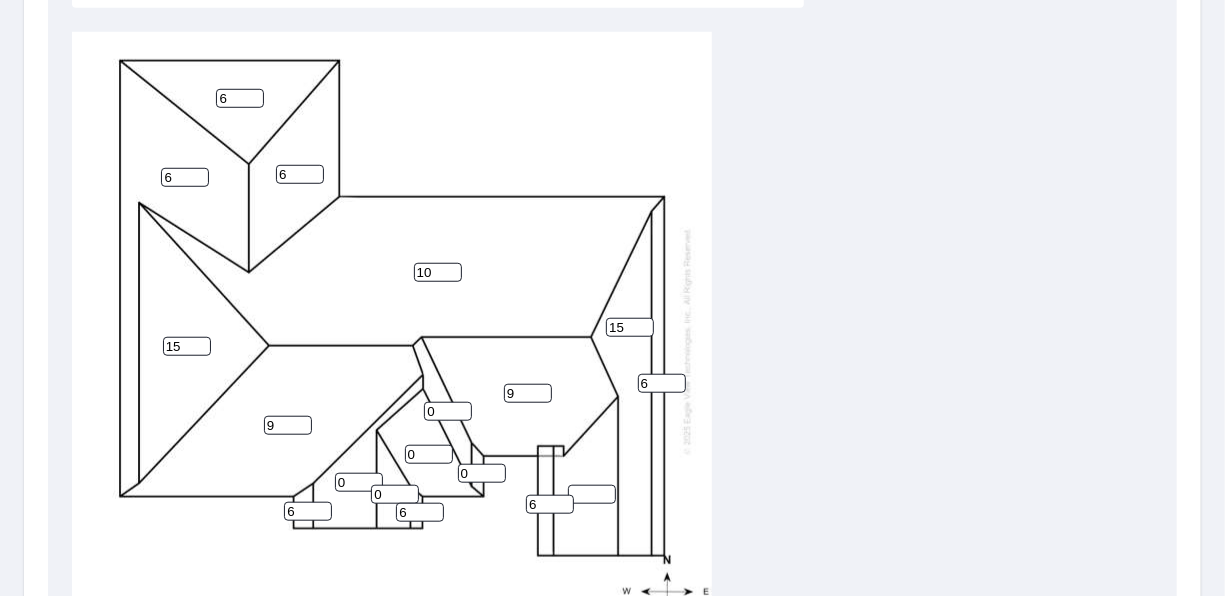 type on "10" 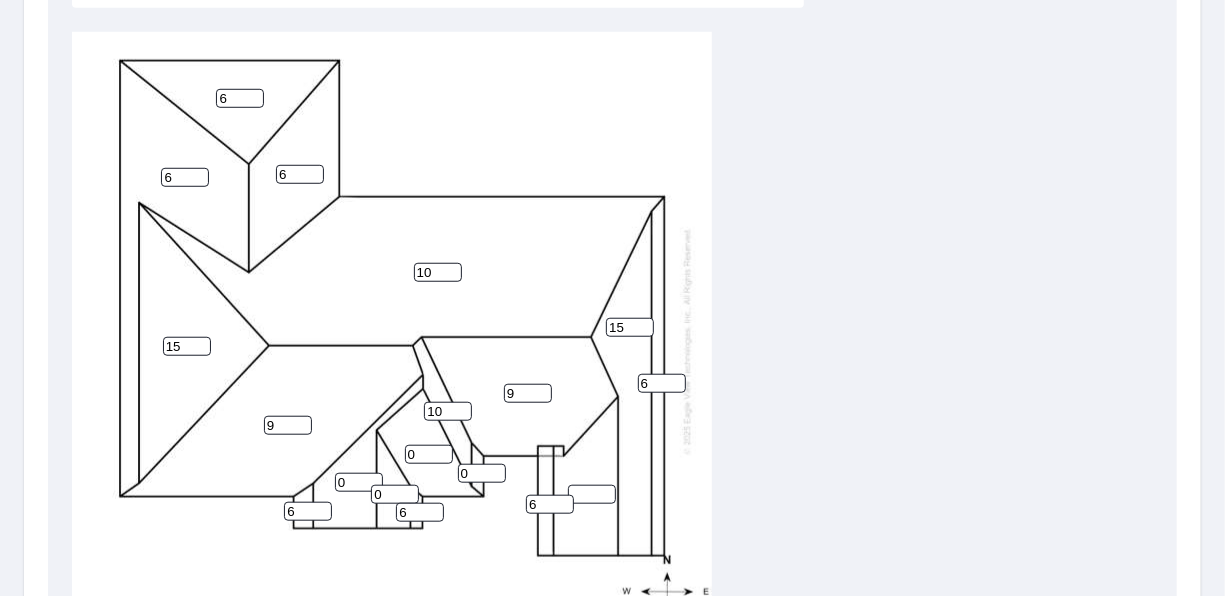 type on "10" 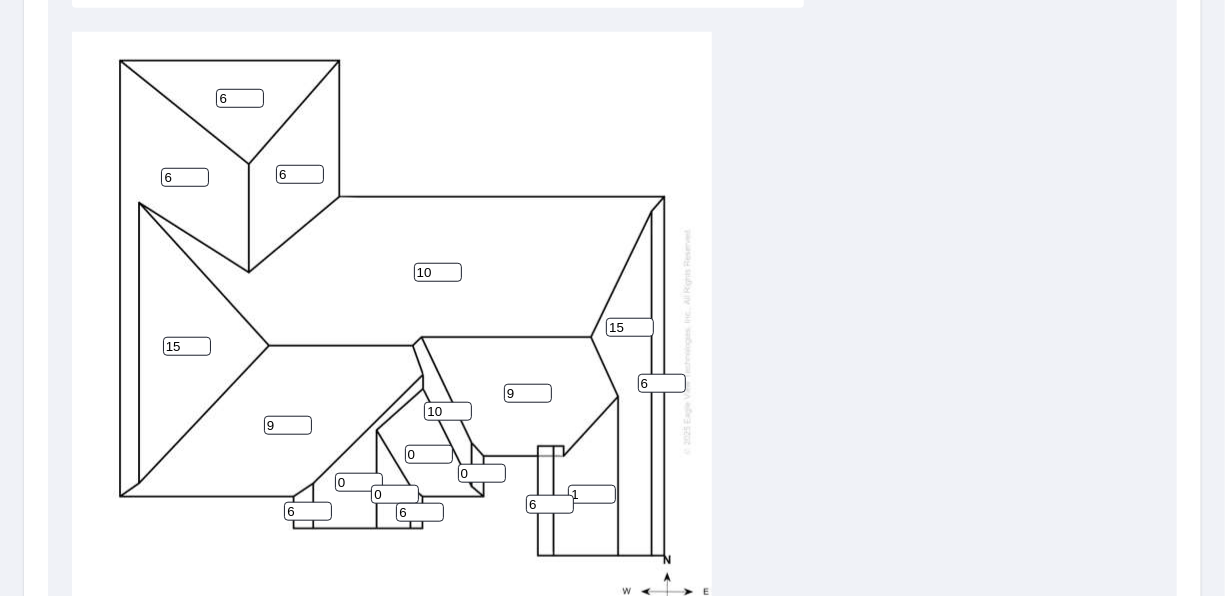click on "1" at bounding box center (592, 494) 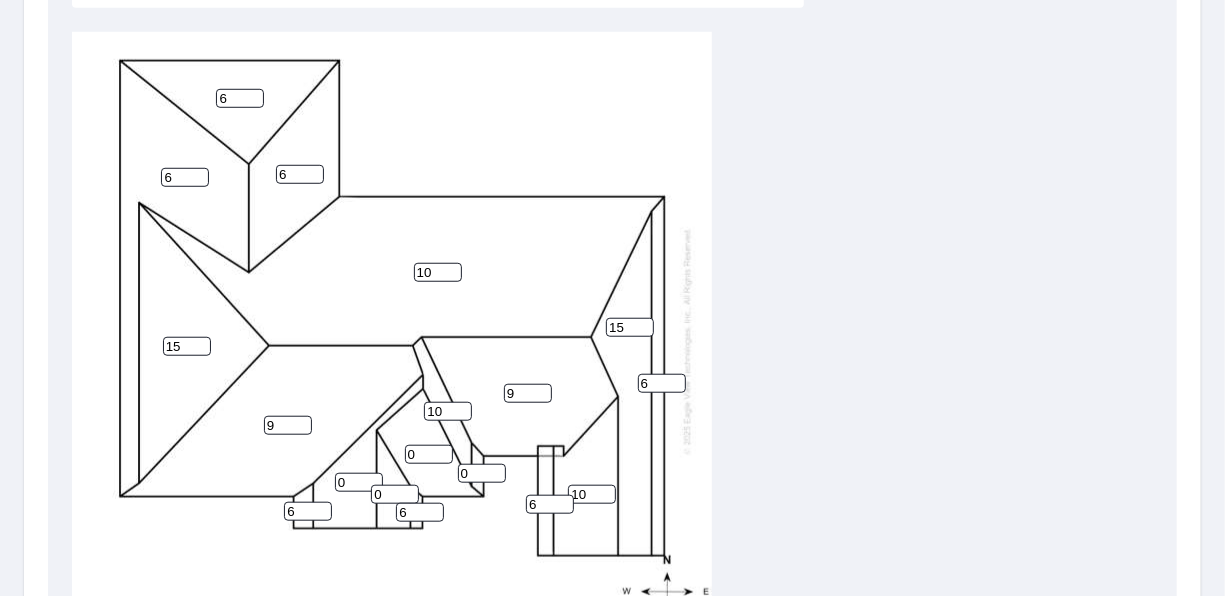 type on "10" 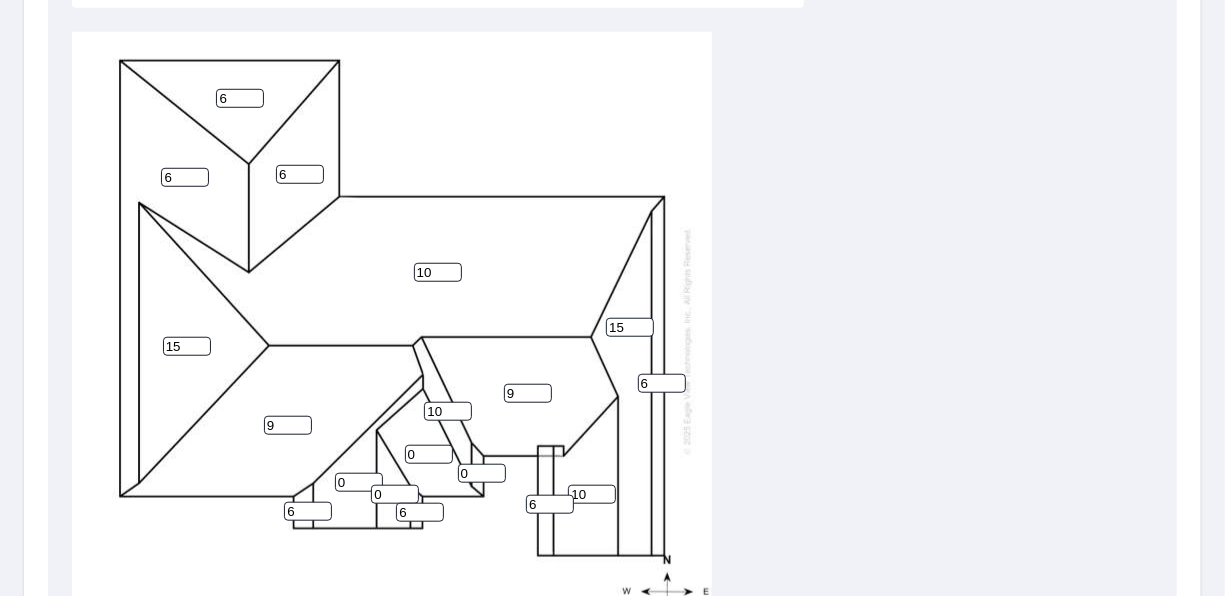 click on "0" at bounding box center [429, 454] 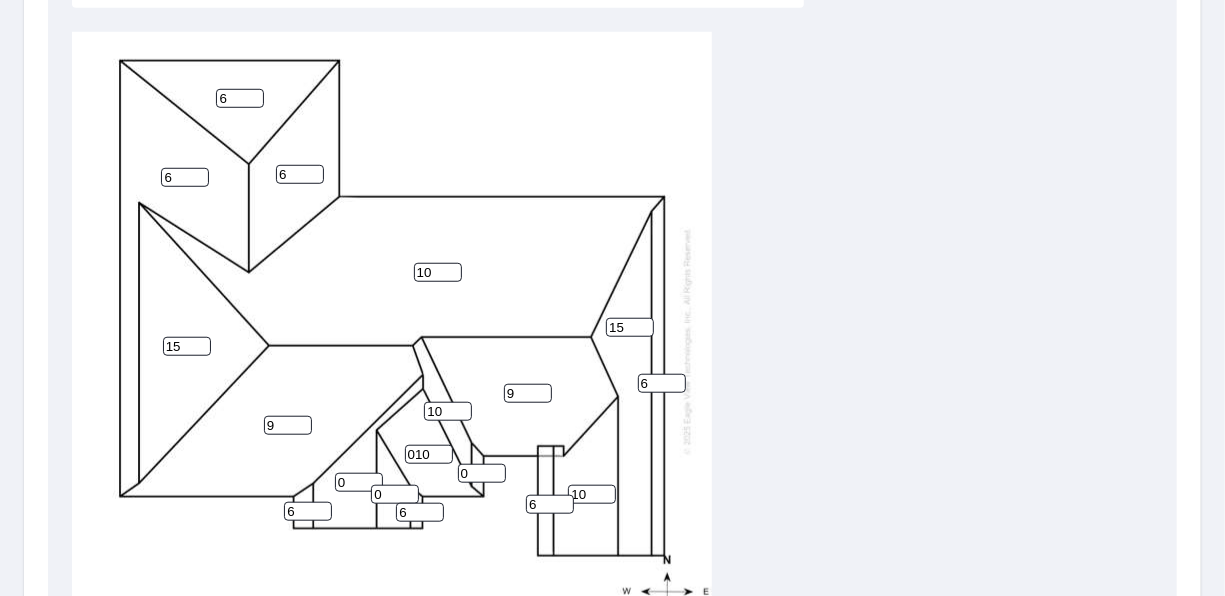 type on "010" 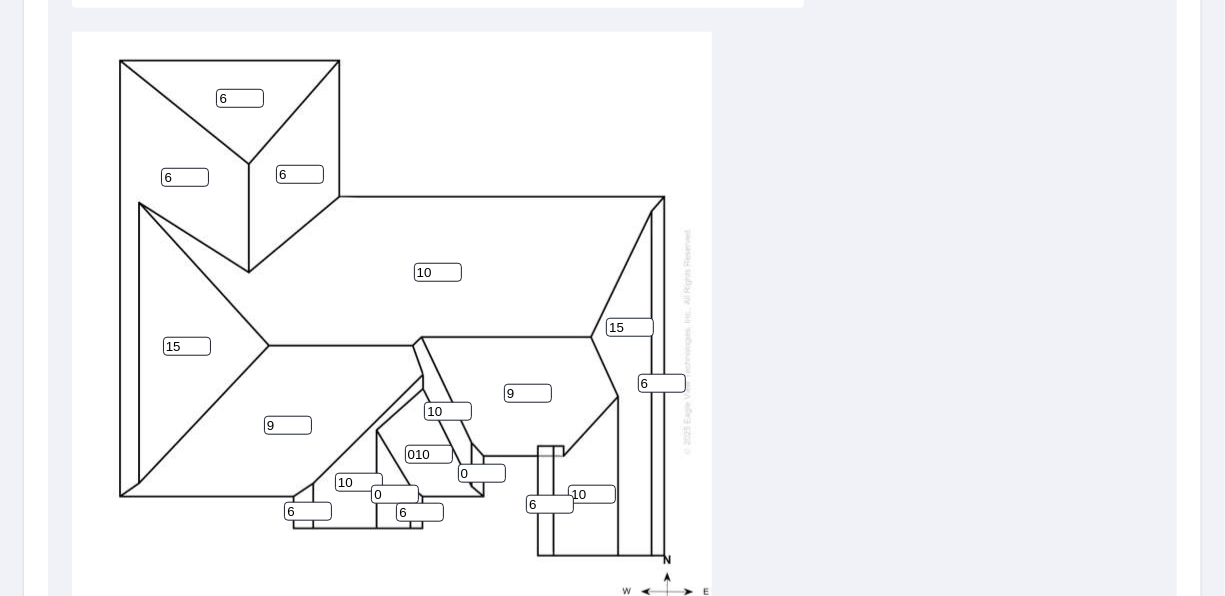 type on "10" 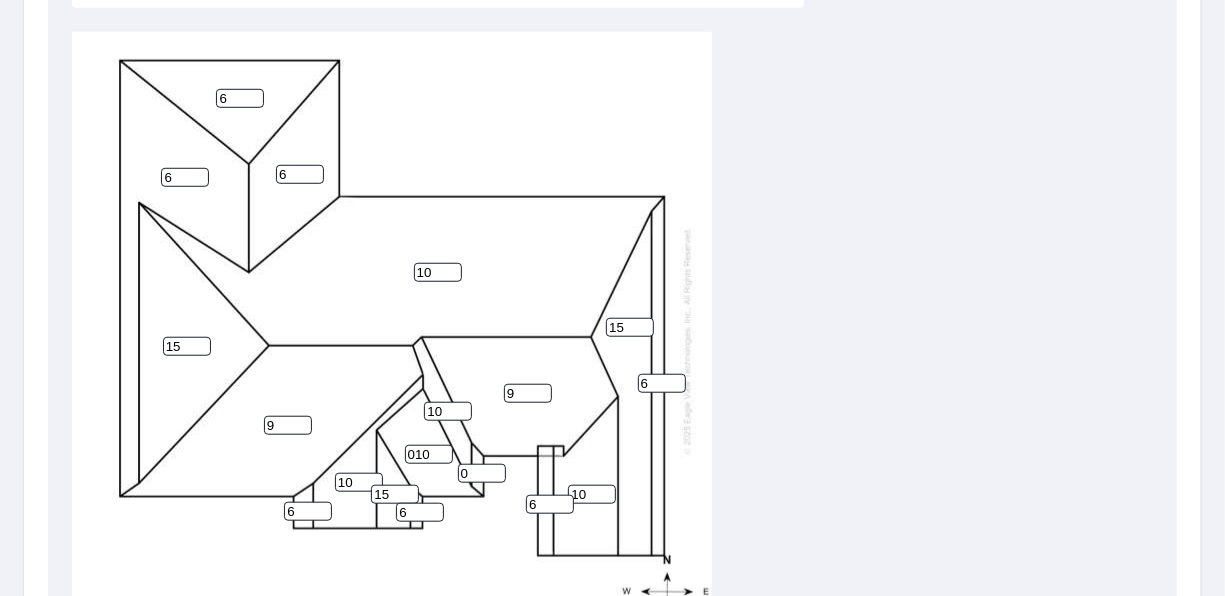 type on "15" 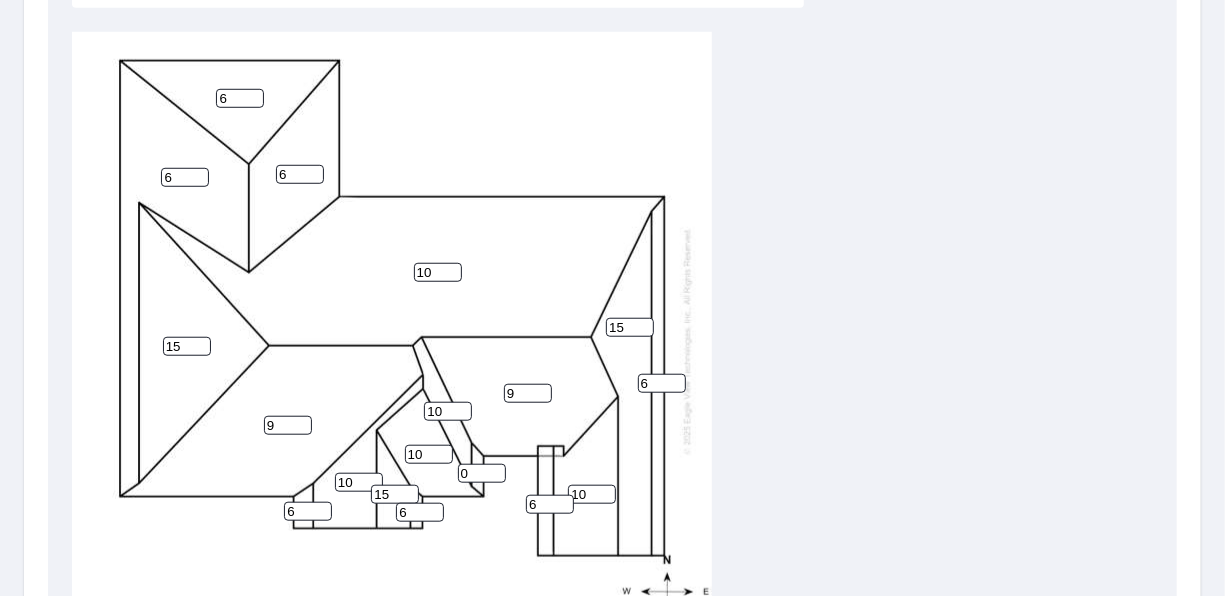 type on "10" 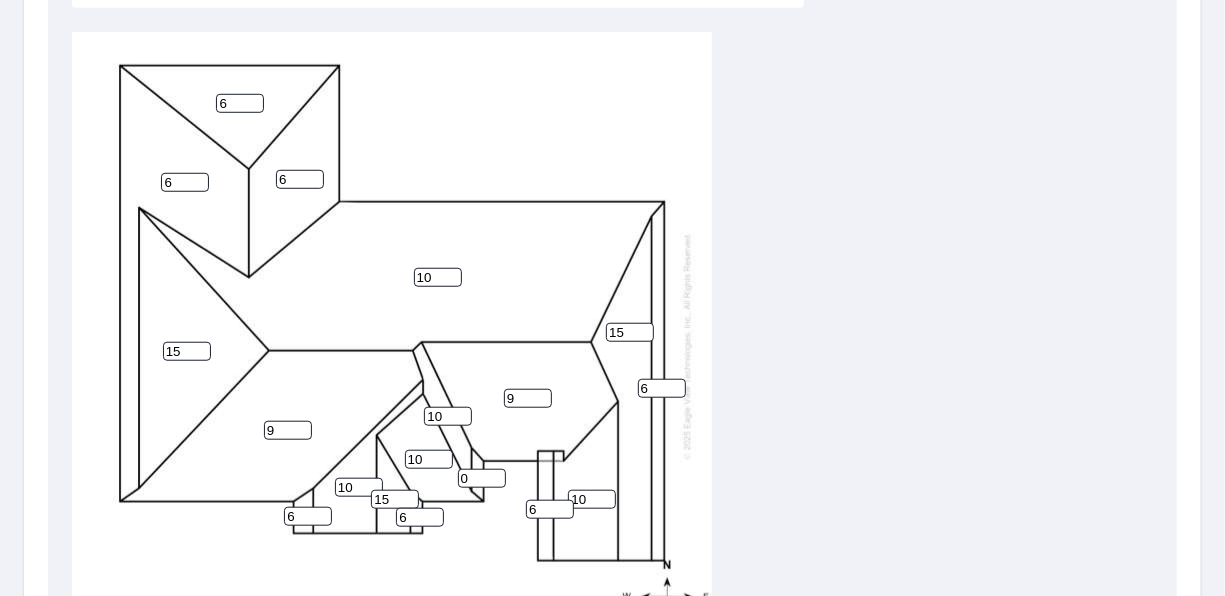 scroll, scrollTop: 20, scrollLeft: 0, axis: vertical 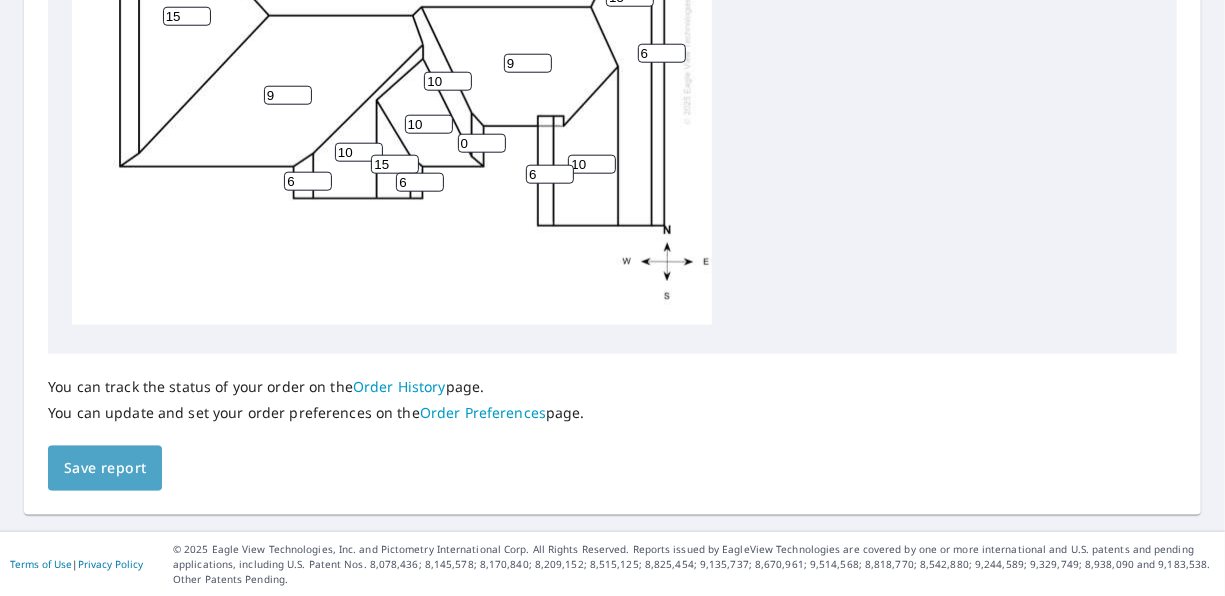click on "Save report" at bounding box center (105, 468) 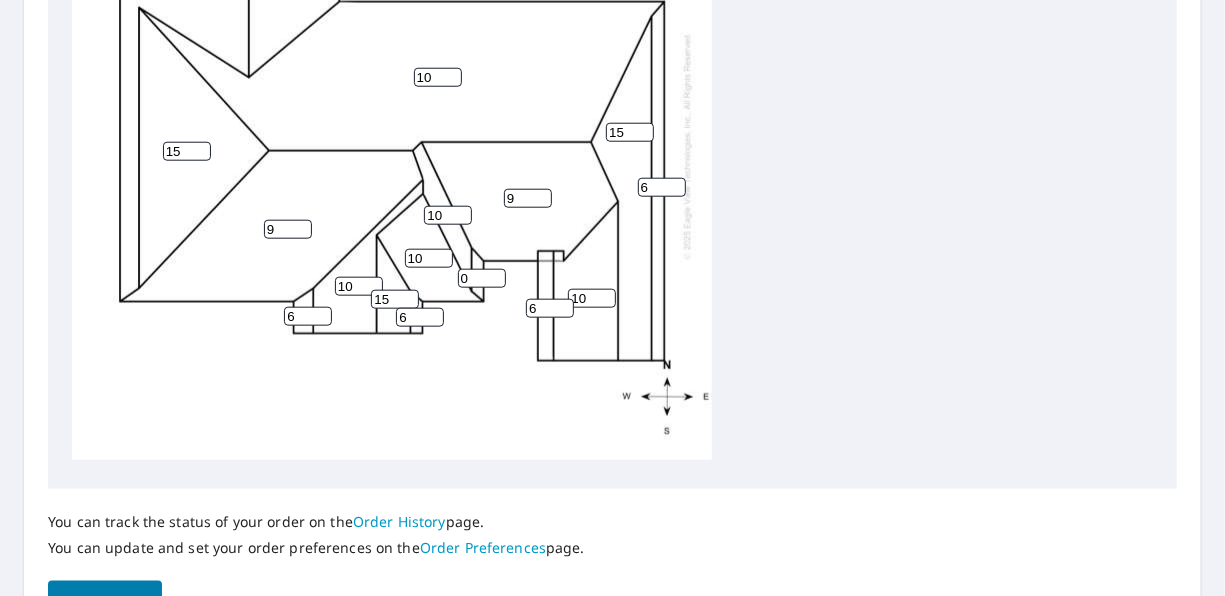 scroll, scrollTop: 940, scrollLeft: 0, axis: vertical 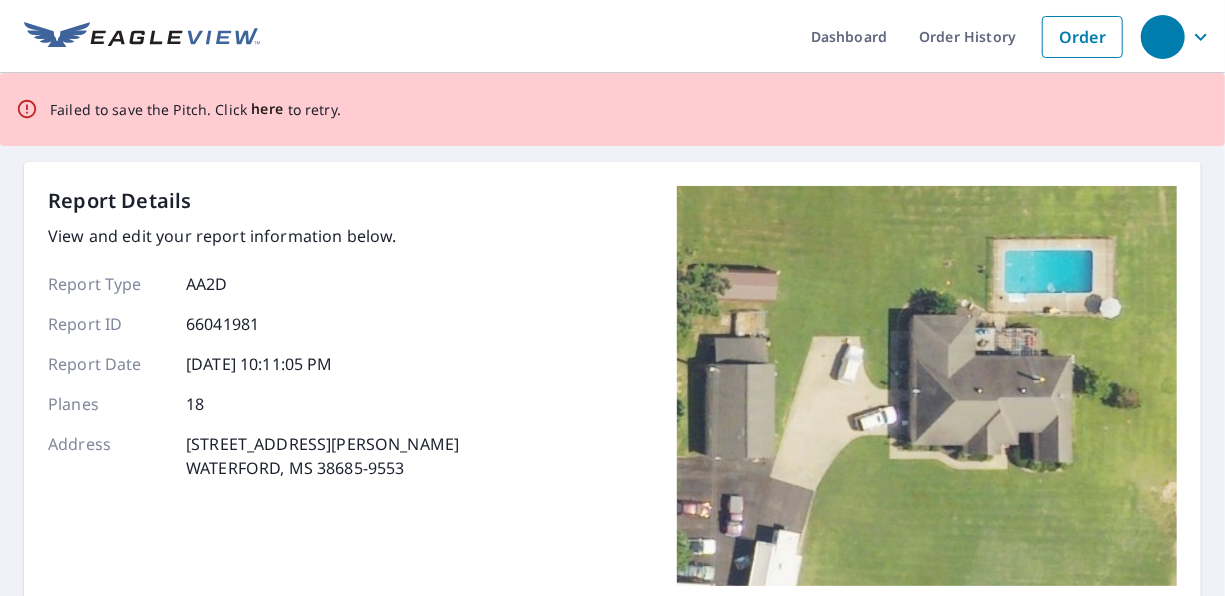 click on "here" at bounding box center (267, 109) 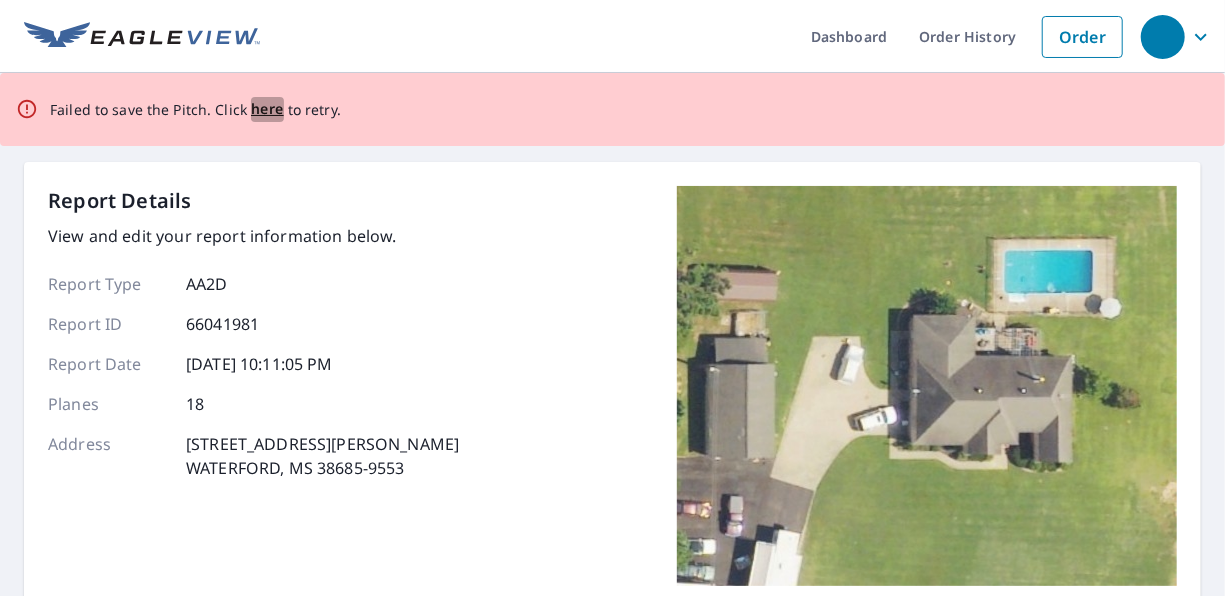 click on "here" at bounding box center [267, 109] 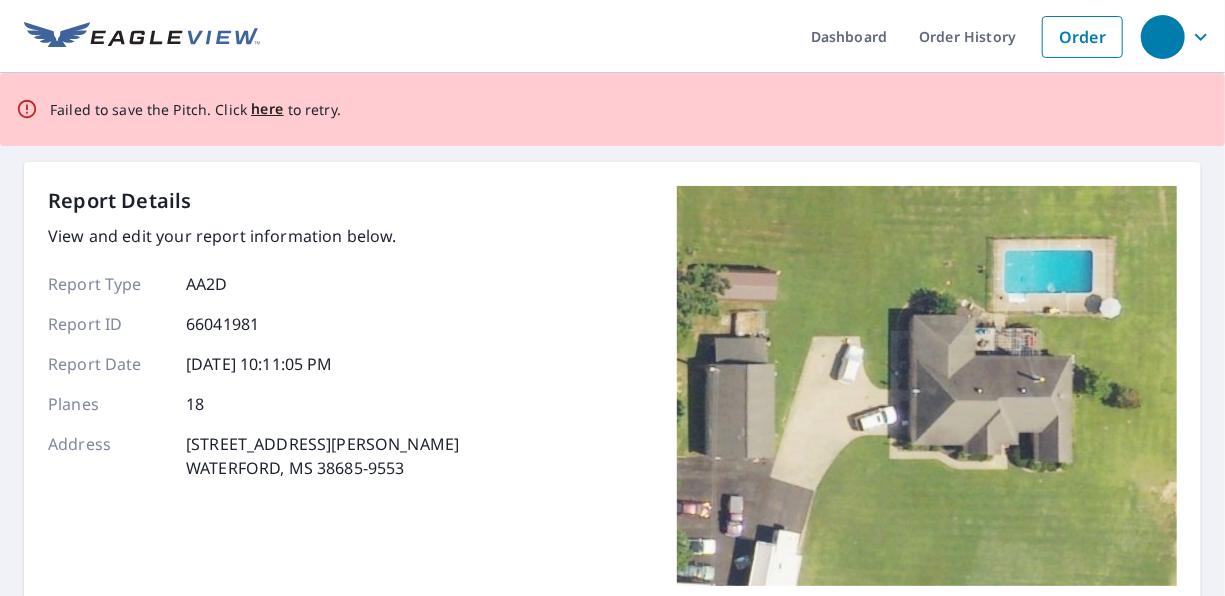 click on "here" at bounding box center [267, 109] 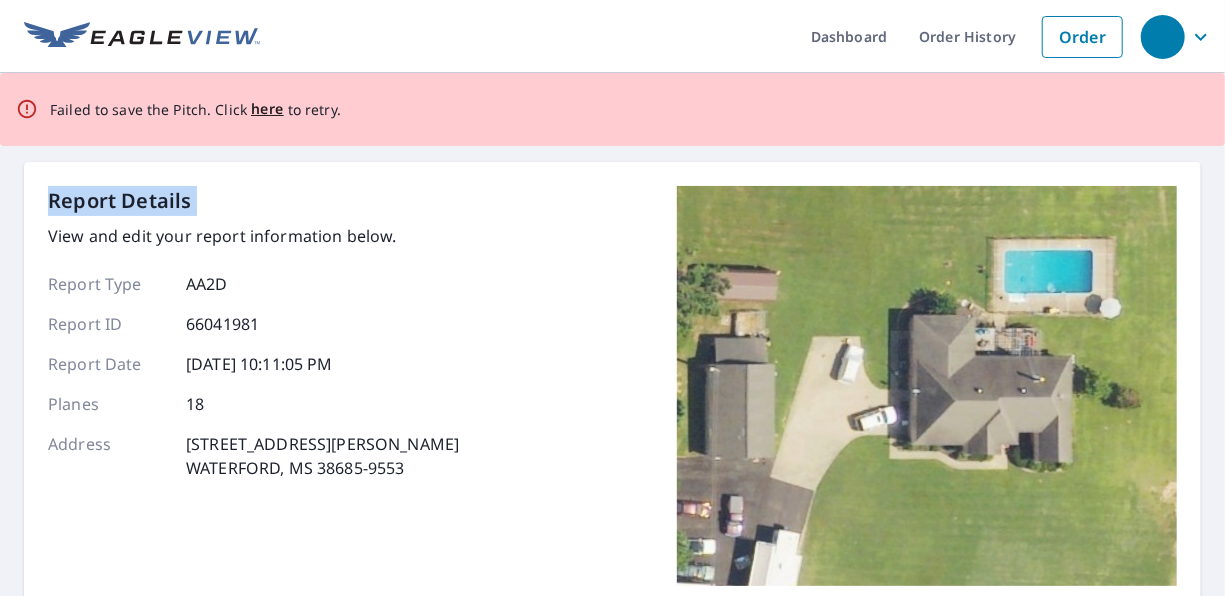 click on "Dashboard Order History Order Failed to save the Pitch. Click  here  to retry. Report Details View and edit your report information below. Report Type AA2D Report ID 66041981 Report Date [DATE] 10:11:05 PM Planes 18 Address [STREET_ADDRESS][PERSON_NAME] Edit Pitches Assign pitch to all planes ​ Apply 10 9 6 15 9 15 6 6 10 10 10 6 10 15 6 6 0 6 You can track the status of your order on the  Order History  page. You can update and set your order preferences on the  Order Preferences  page. Save report Terms of Use  |  Privacy Policy © 2025 Eagle View Technologies, Inc. and Pictometry International Corp. All Rights Reserved. Reports issued by EagleView Technologies are covered by   one or more international and U.S. patents and pending applications, including U.S. Patent Nos. 8,078,436; 8,145,578; 8,170,840; 8,209,152;   8,515,125; 8,825,454; 9,135,737; 8,670,961; 9,514,568; 8,818,770; 8,542,880; 9,244,589; 9,329,749; 8,938,090 and 9,183,538. Other Patents Pending." at bounding box center (612, 298) 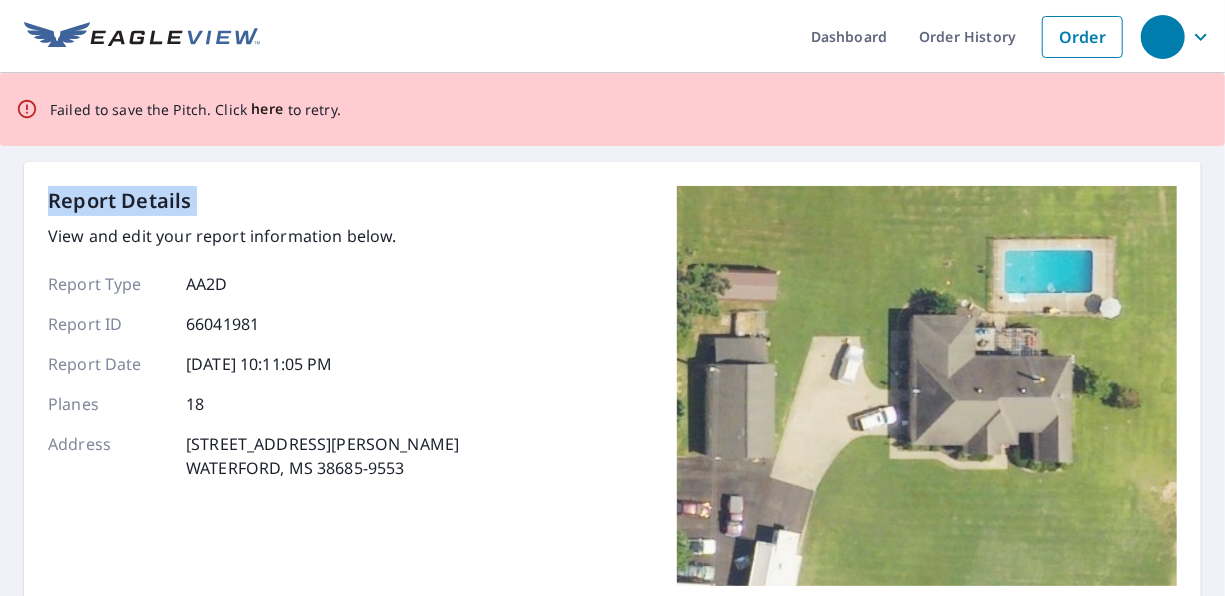 click on "here" at bounding box center (267, 109) 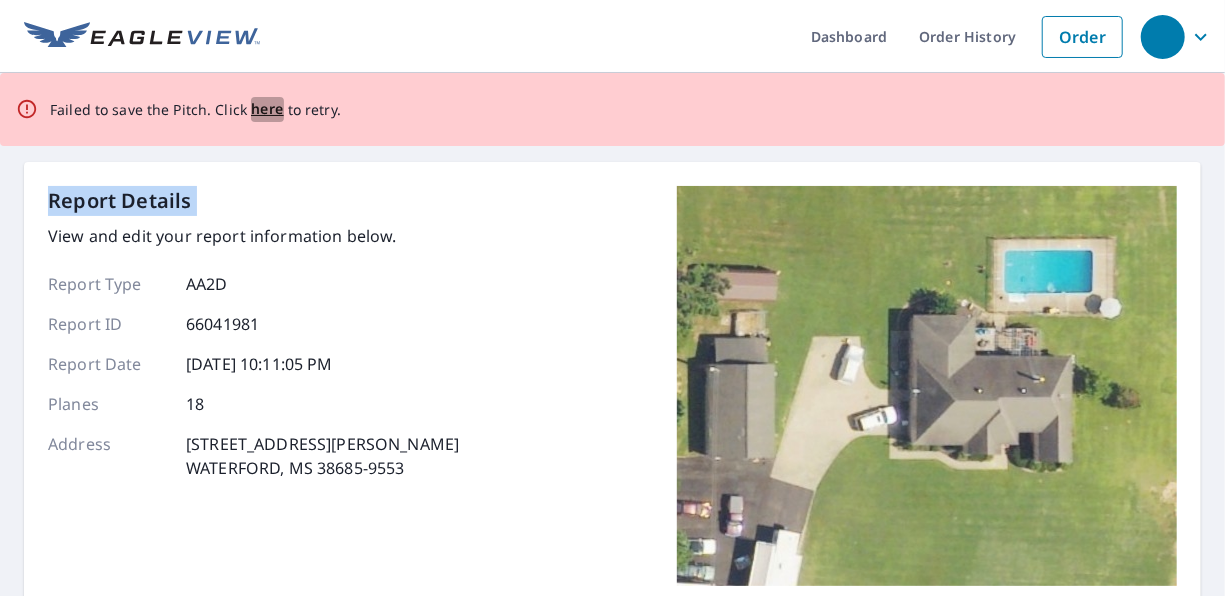 click on "here" at bounding box center (267, 109) 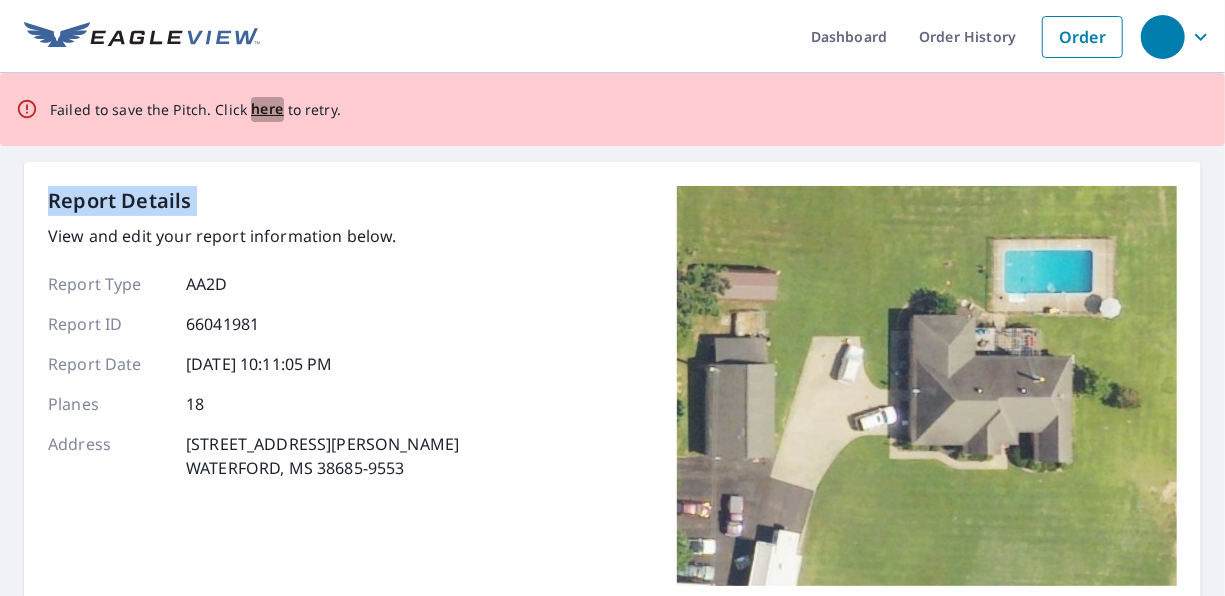 click on "here" at bounding box center (267, 109) 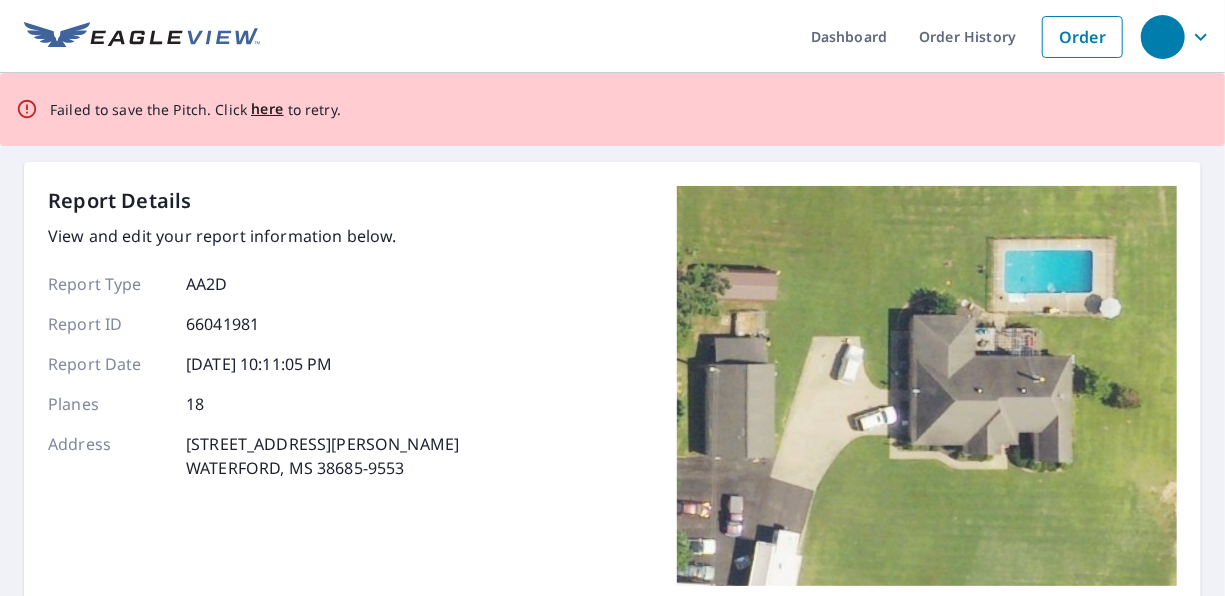 click on "Report Type AA2D" at bounding box center [253, 284] 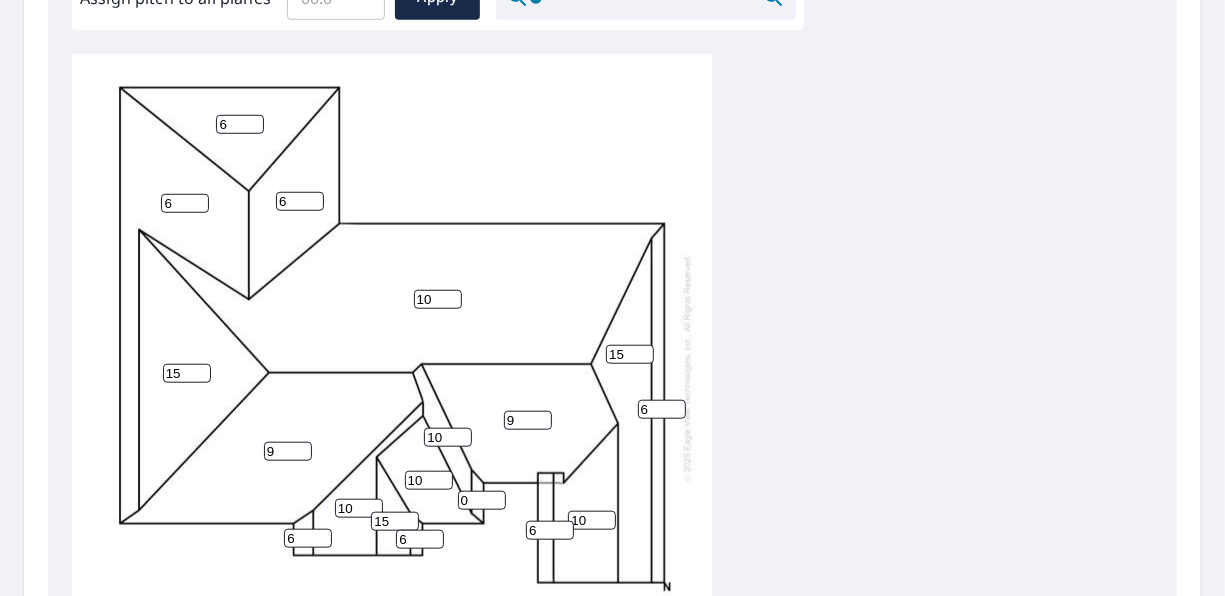 scroll, scrollTop: 730, scrollLeft: 0, axis: vertical 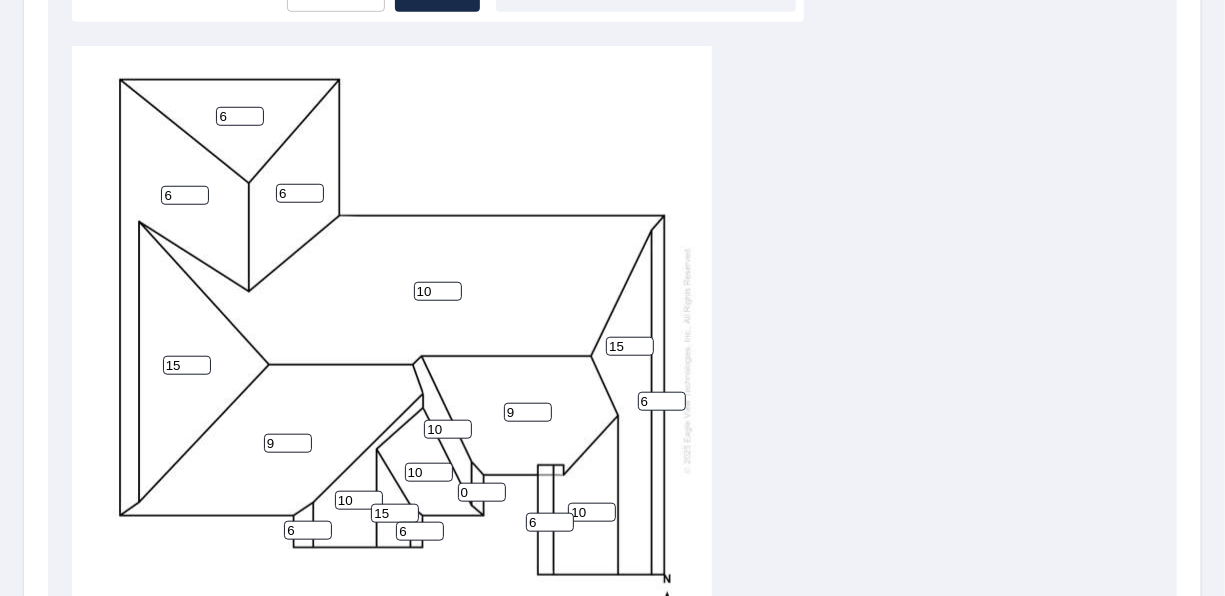 click on "15" at bounding box center [187, 365] 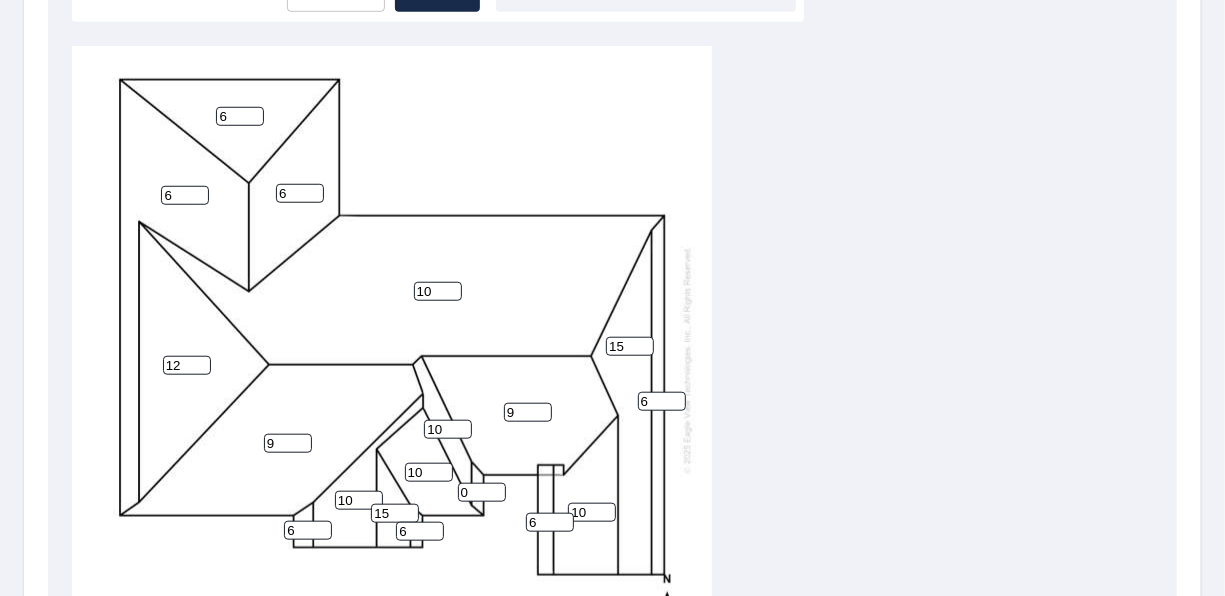 type on "12" 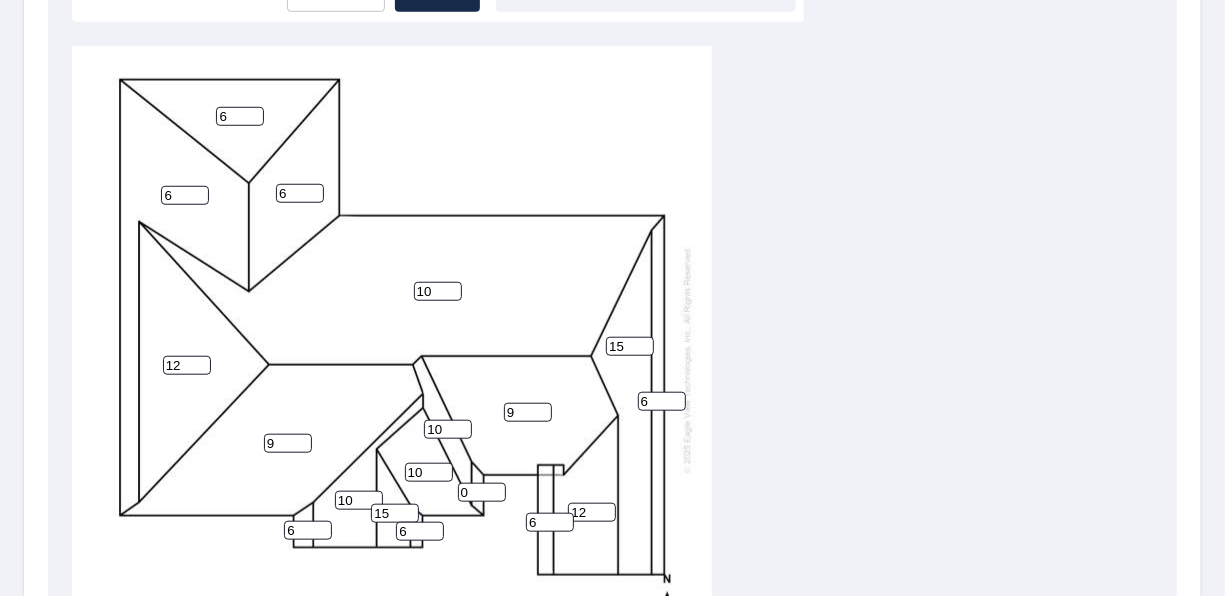 scroll, scrollTop: 20, scrollLeft: 0, axis: vertical 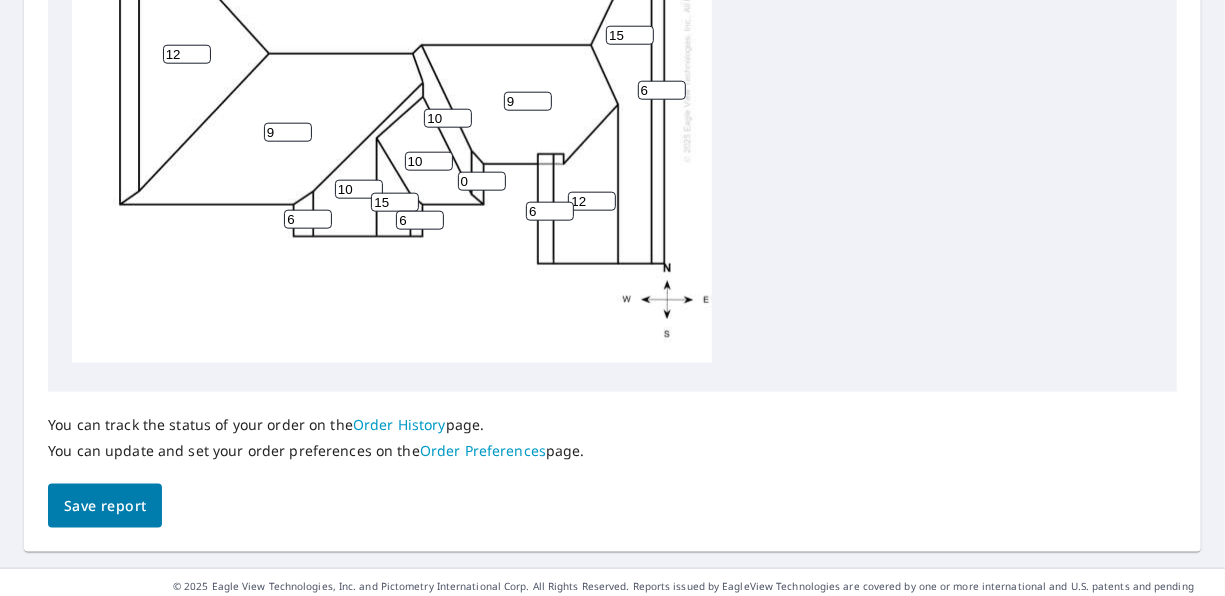 type on "12" 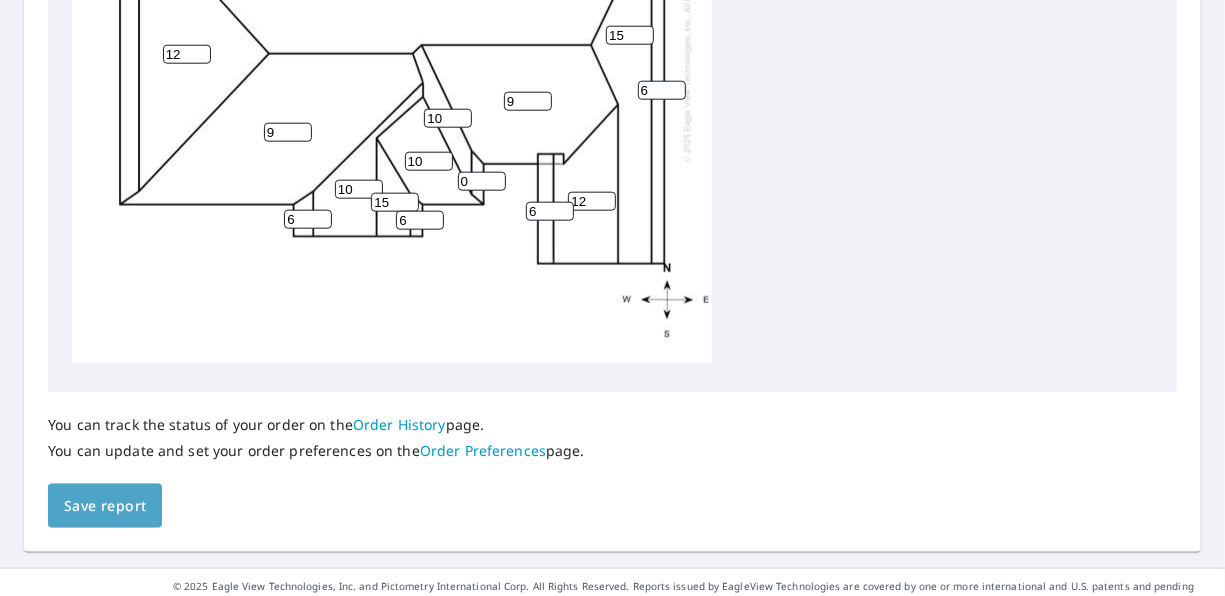 click on "Save report" at bounding box center (105, 506) 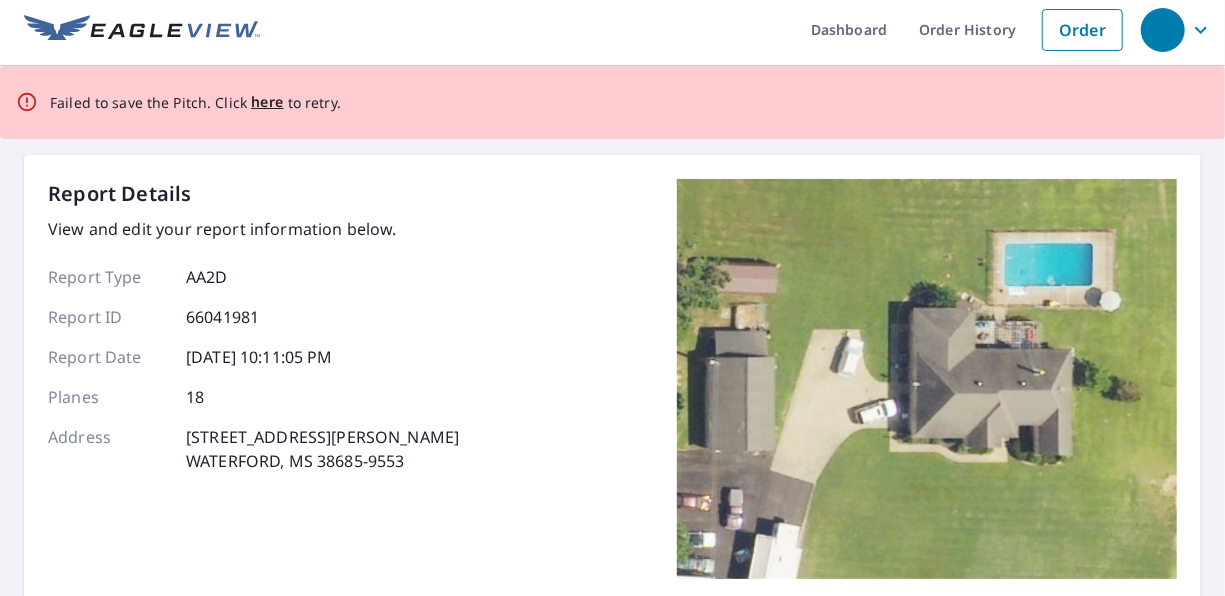 scroll, scrollTop: 0, scrollLeft: 0, axis: both 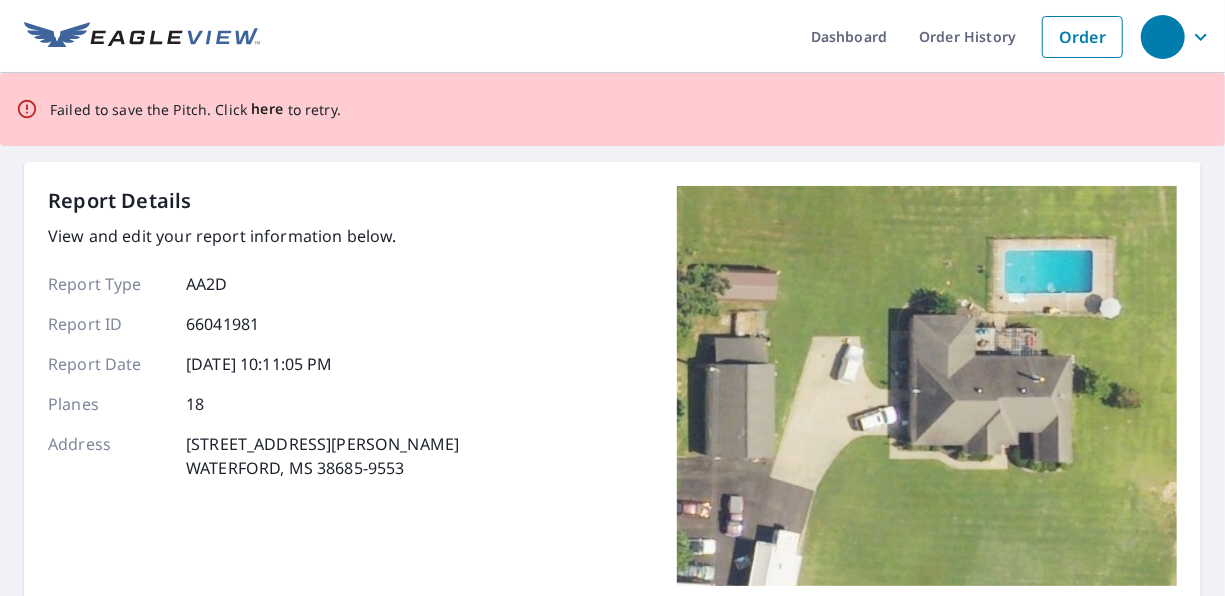 click on "here" at bounding box center [267, 109] 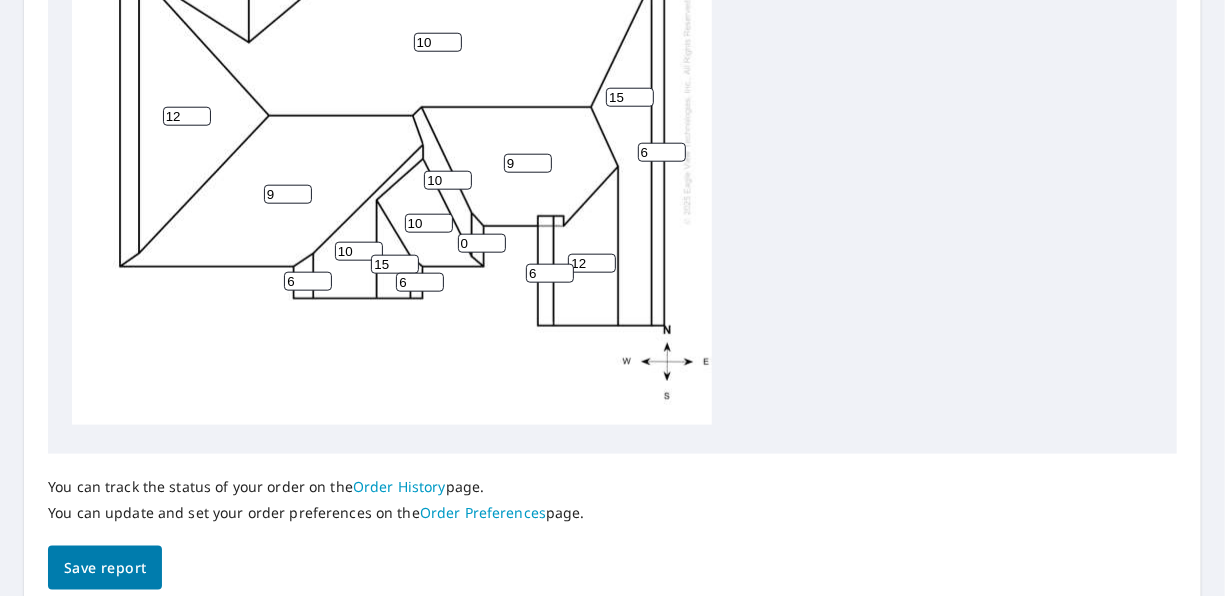 scroll, scrollTop: 979, scrollLeft: 0, axis: vertical 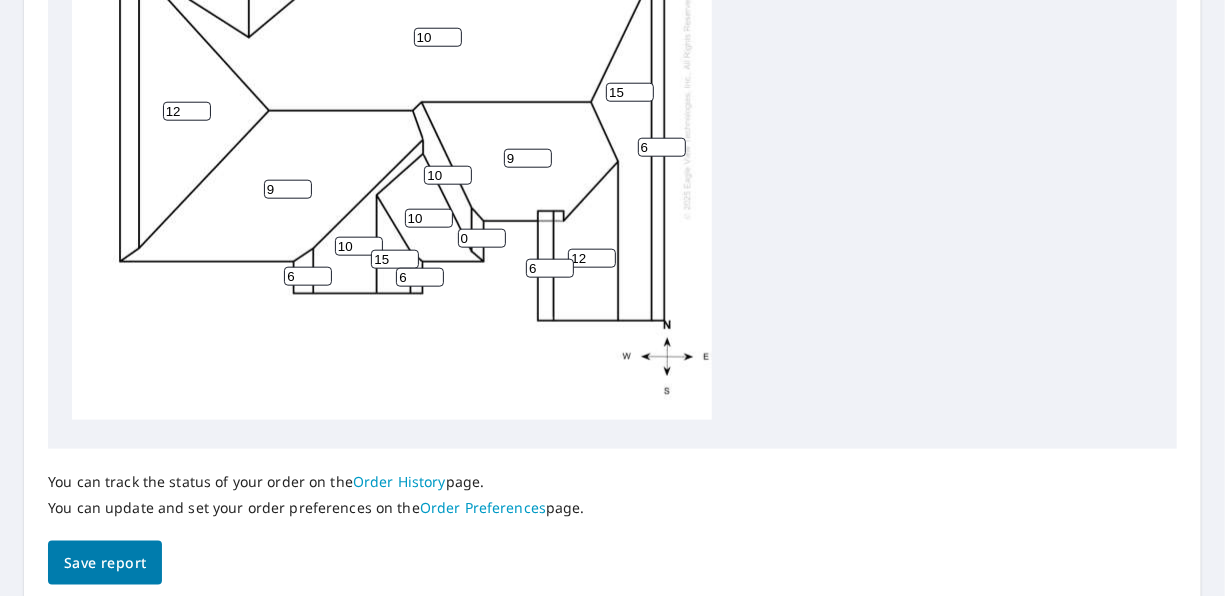 drag, startPoint x: 472, startPoint y: 219, endPoint x: 432, endPoint y: 224, distance: 40.311287 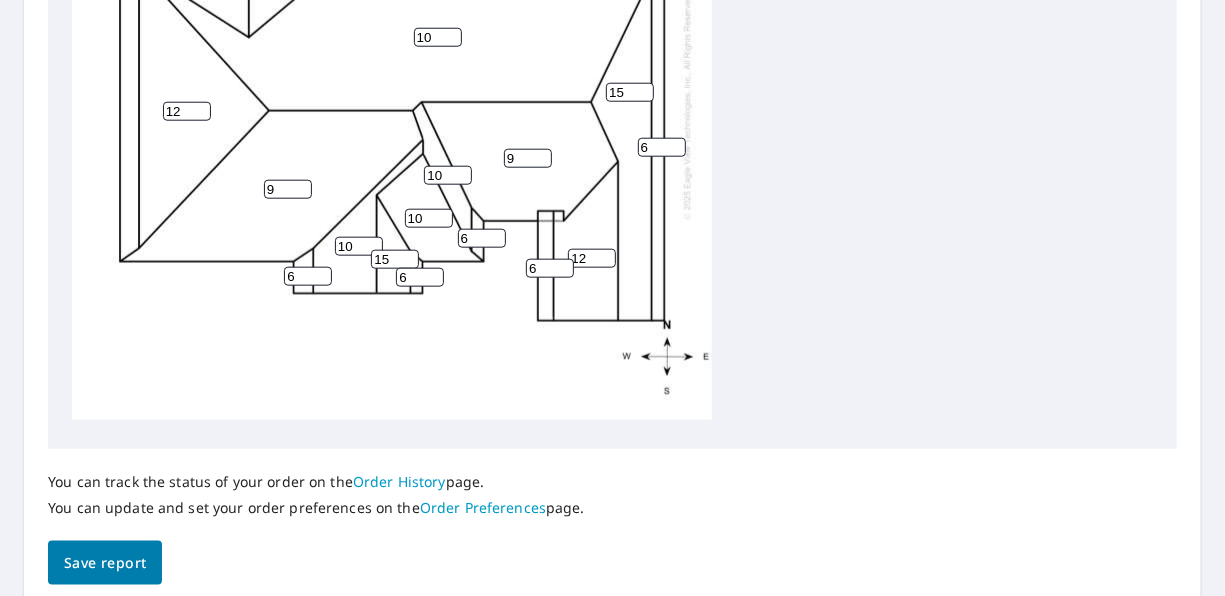 type on "6" 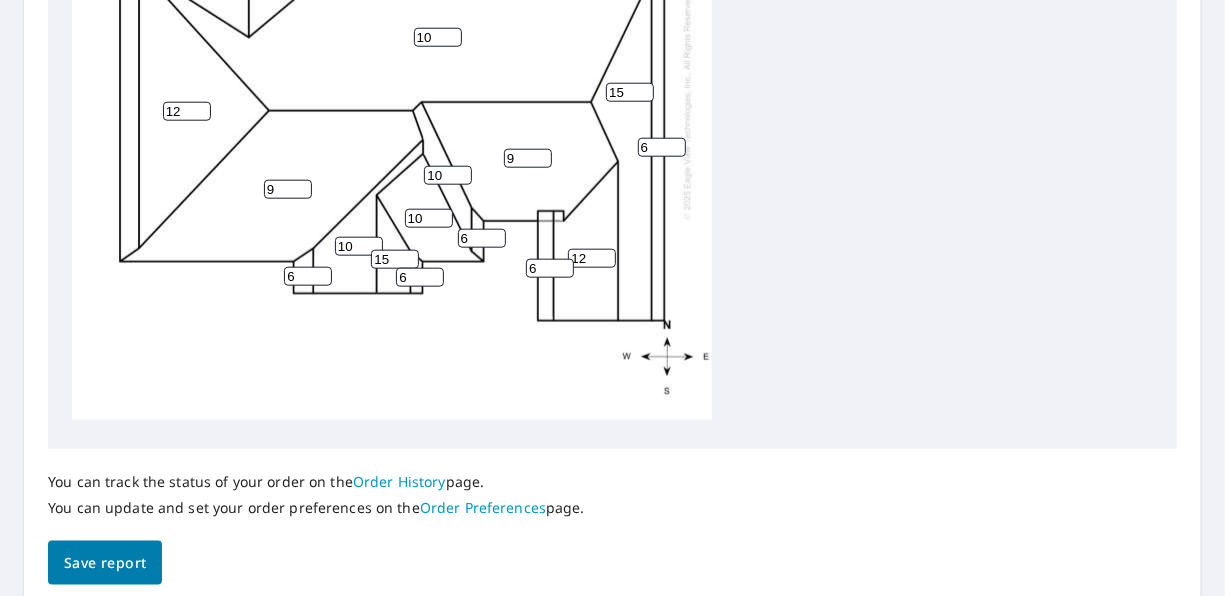 drag, startPoint x: 357, startPoint y: 234, endPoint x: 347, endPoint y: 238, distance: 10.770329 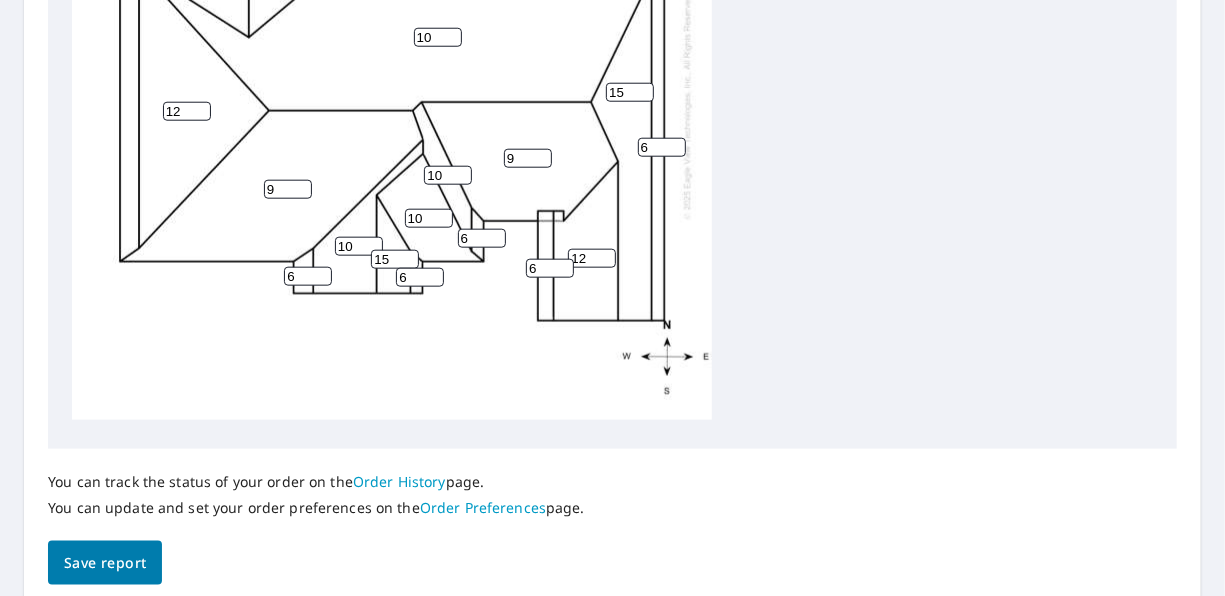 click on "10" at bounding box center (359, 246) 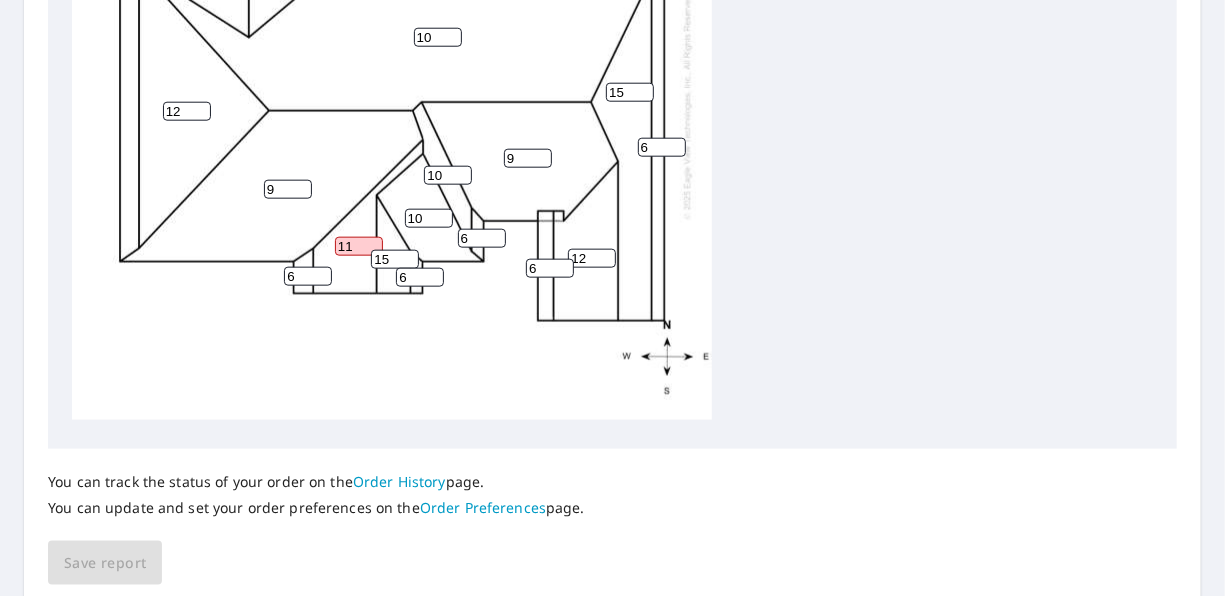 scroll, scrollTop: 979, scrollLeft: 0, axis: vertical 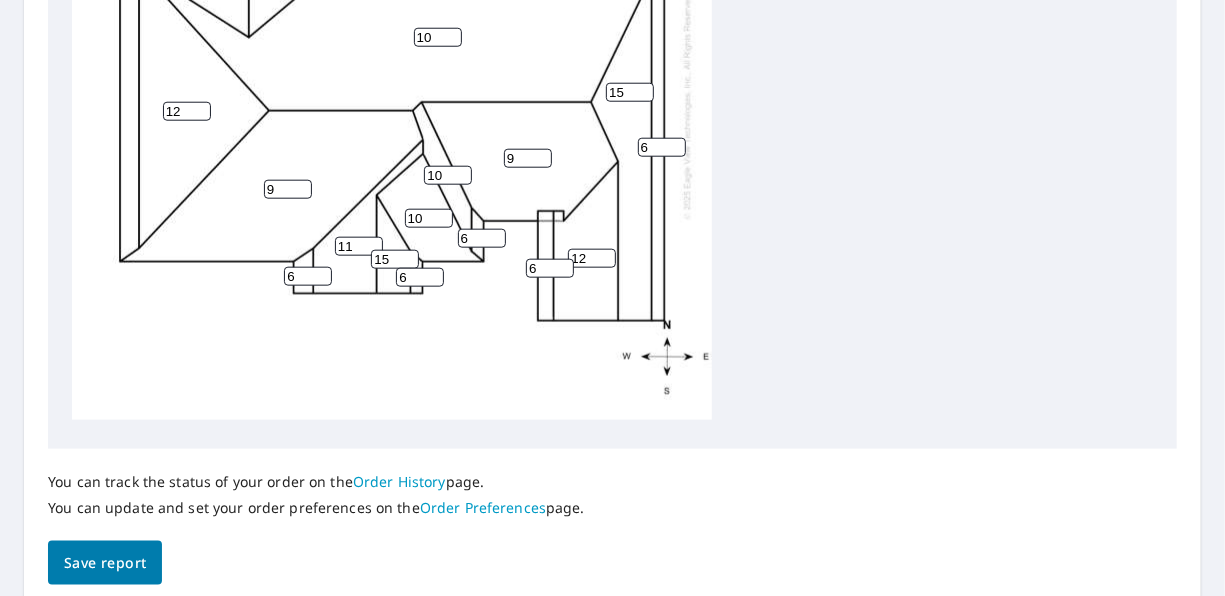 type on "1" 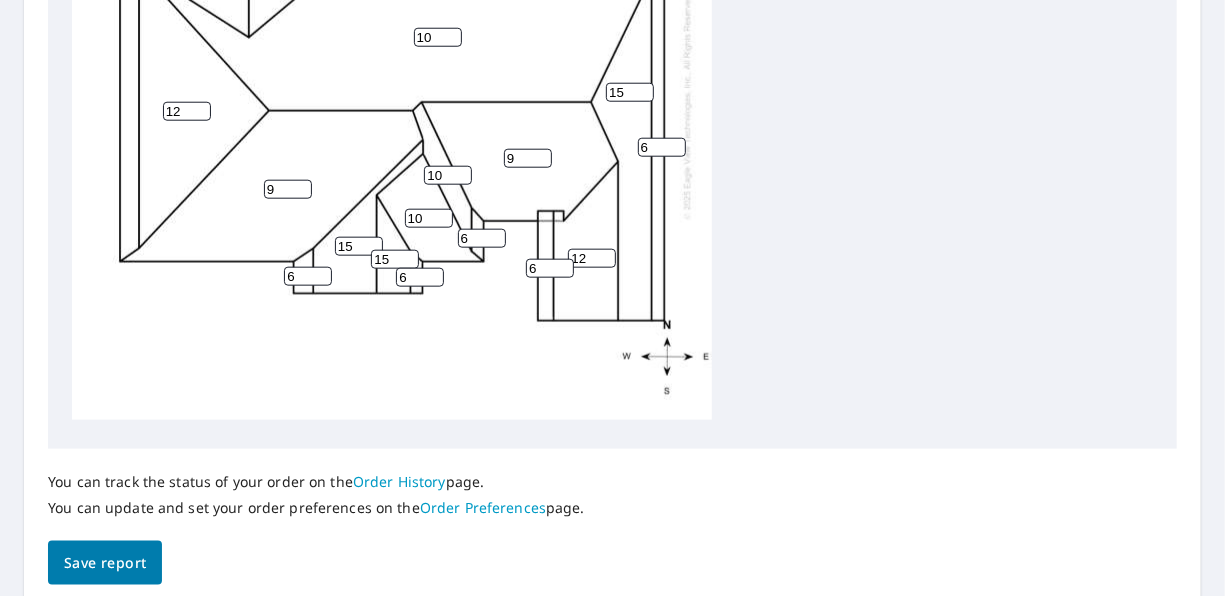 type on "15" 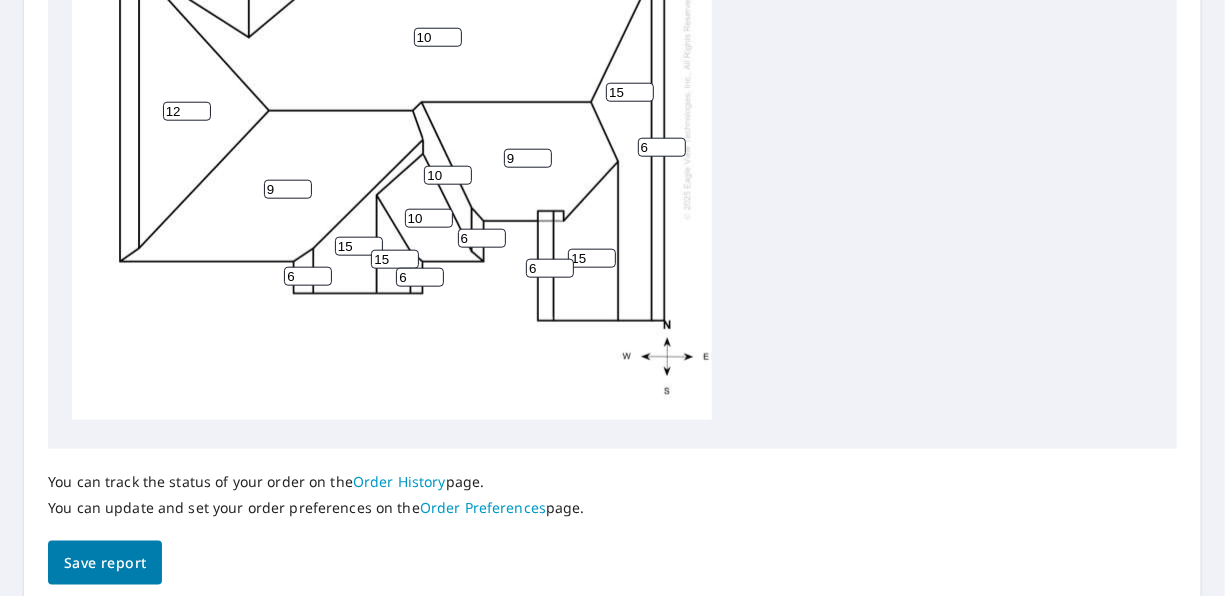 type on "15" 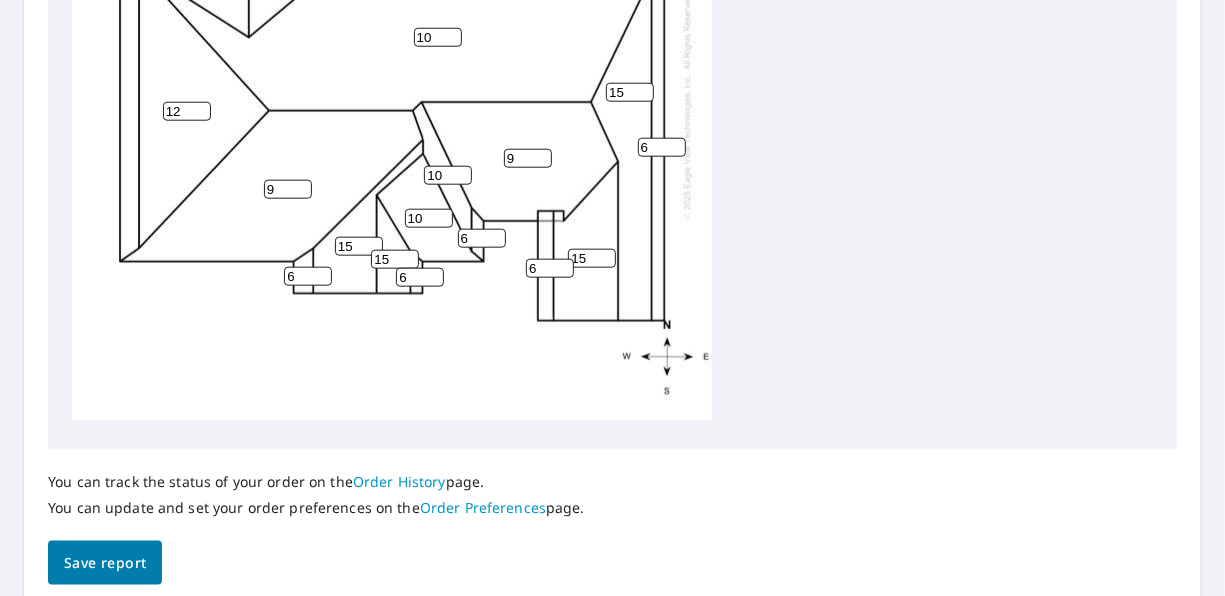 scroll, scrollTop: 1074, scrollLeft: 0, axis: vertical 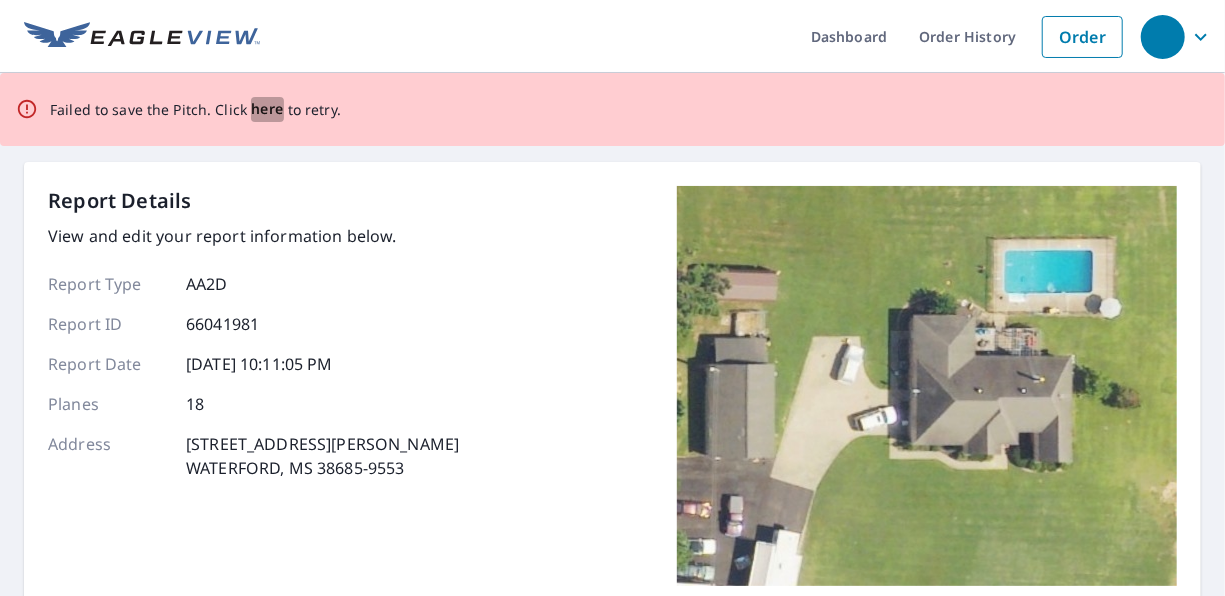 click on "here" at bounding box center [267, 109] 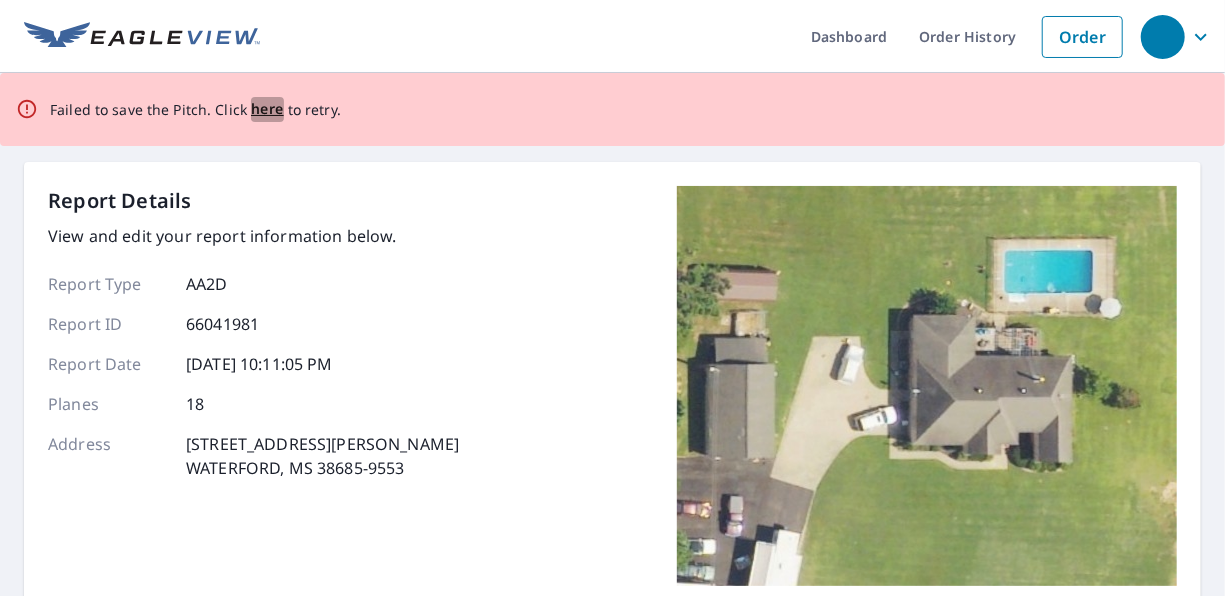 click on "here" at bounding box center [267, 109] 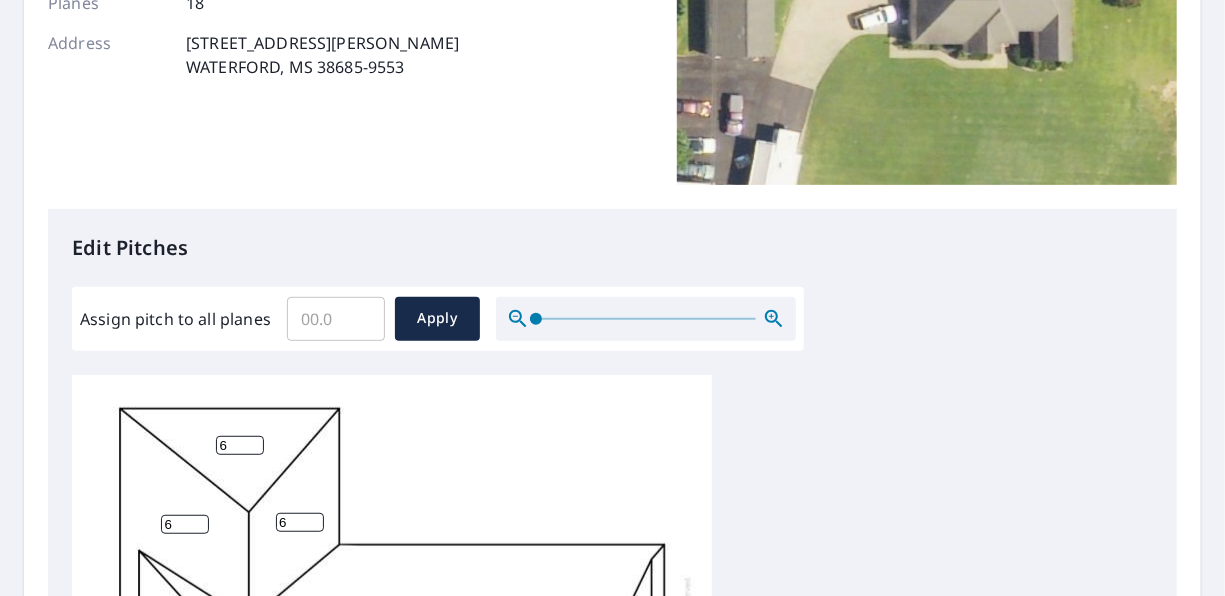 scroll, scrollTop: 402, scrollLeft: 0, axis: vertical 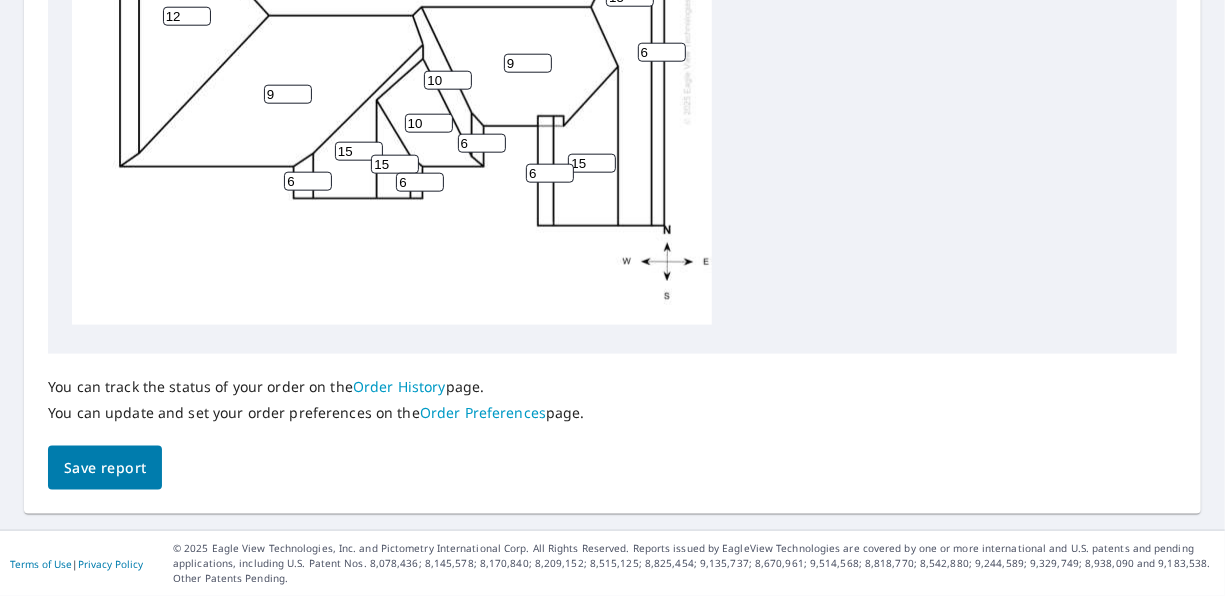 click on "Save report" at bounding box center [105, 468] 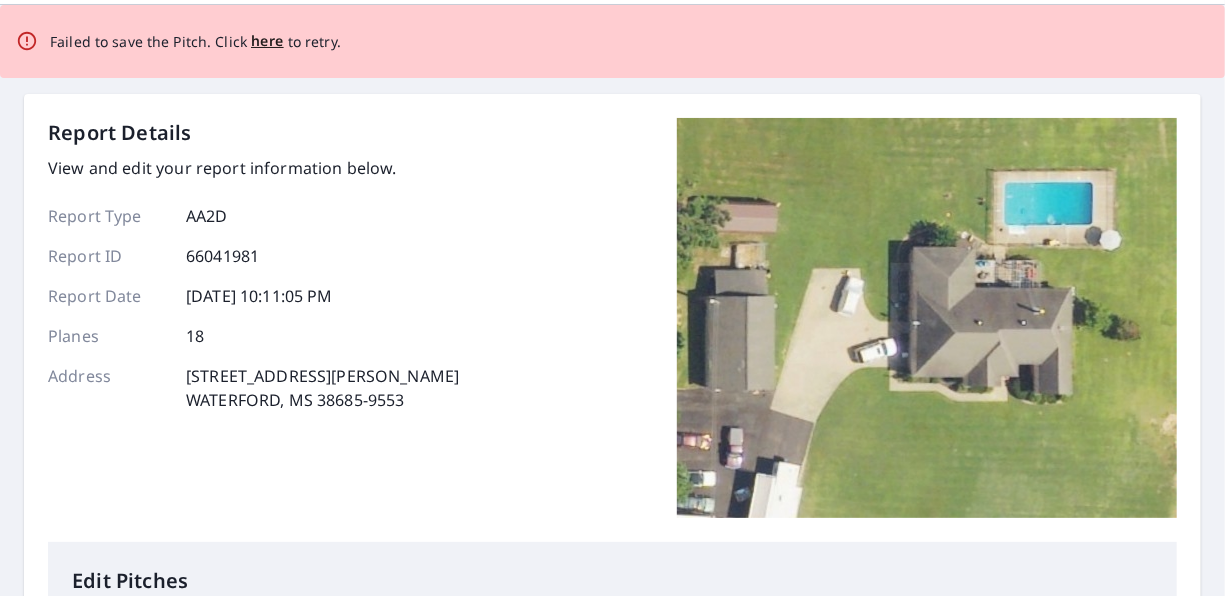 scroll, scrollTop: 0, scrollLeft: 0, axis: both 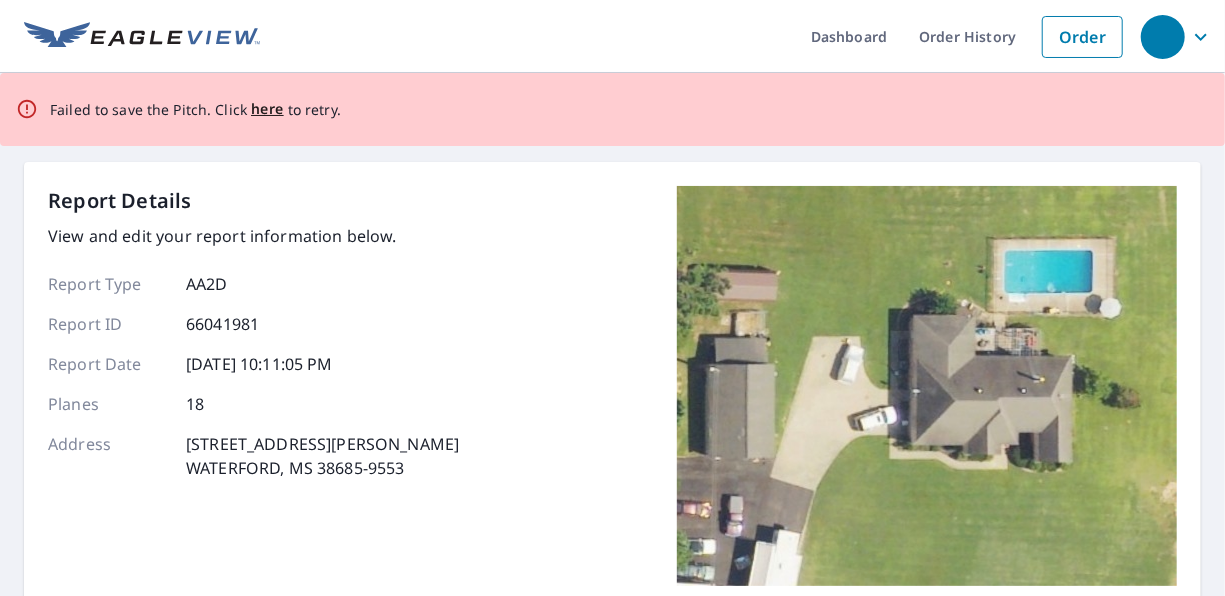 click on "Failed to save the Pitch. Click  here  to retry." at bounding box center [195, 109] 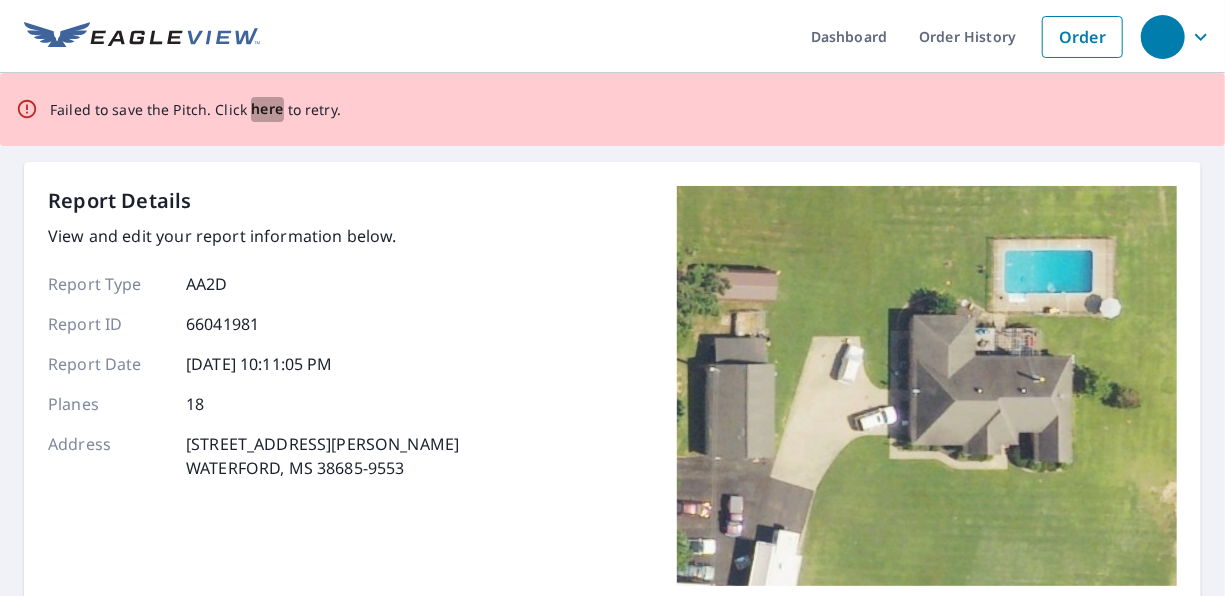 click on "here" at bounding box center [267, 109] 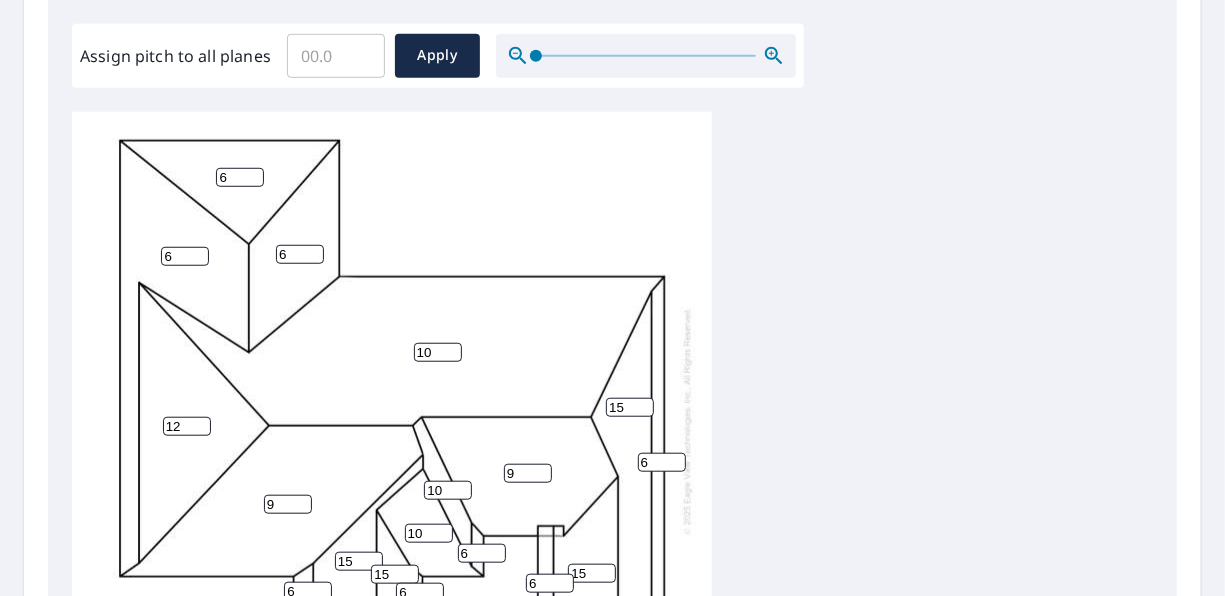 scroll, scrollTop: 665, scrollLeft: 0, axis: vertical 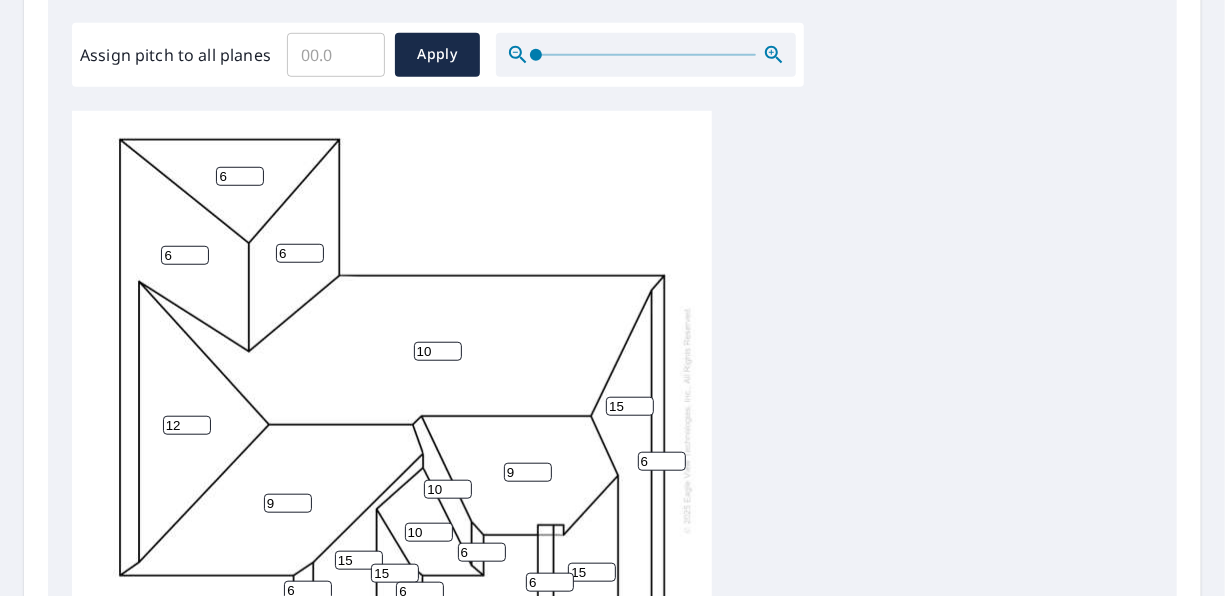 click on "9" at bounding box center (288, 503) 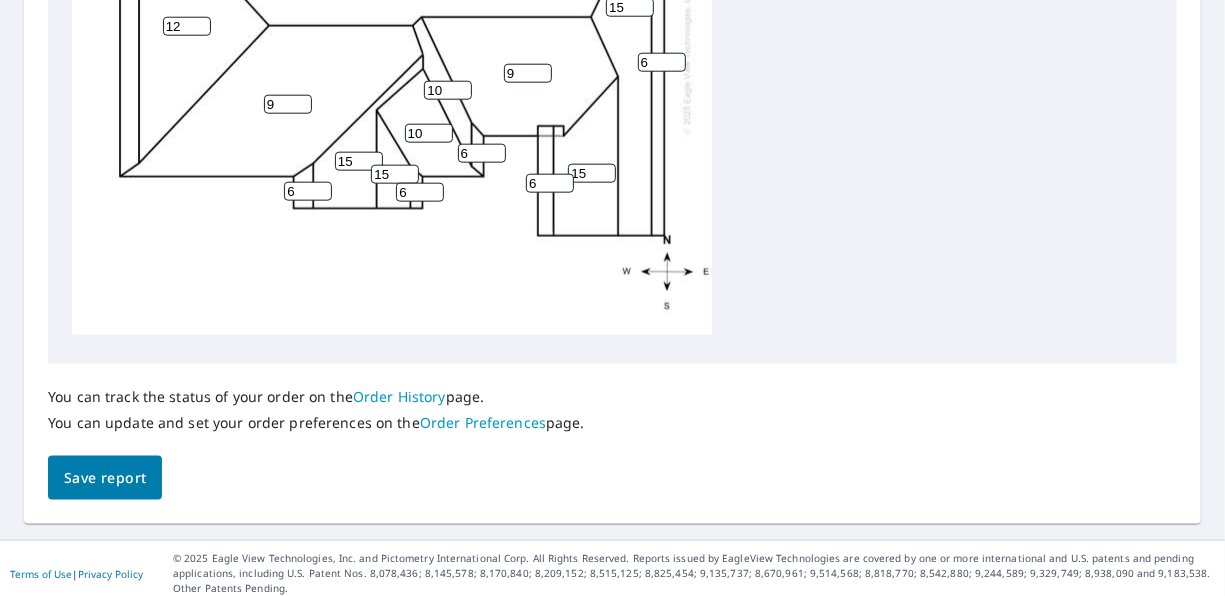 scroll, scrollTop: 1074, scrollLeft: 0, axis: vertical 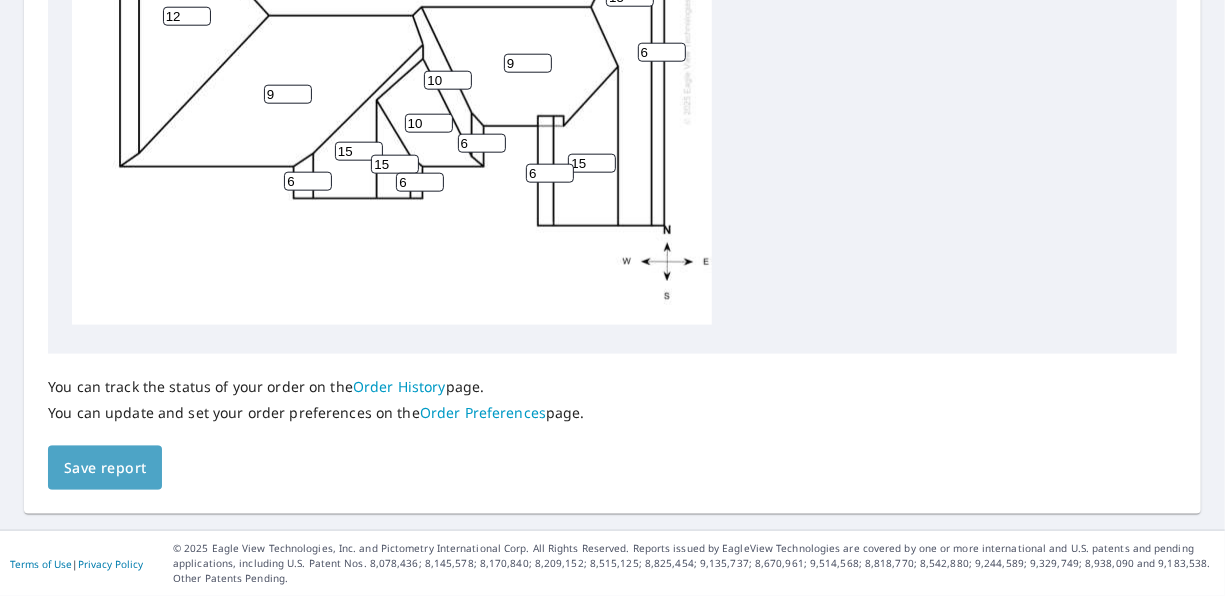 click on "Save report" at bounding box center (105, 468) 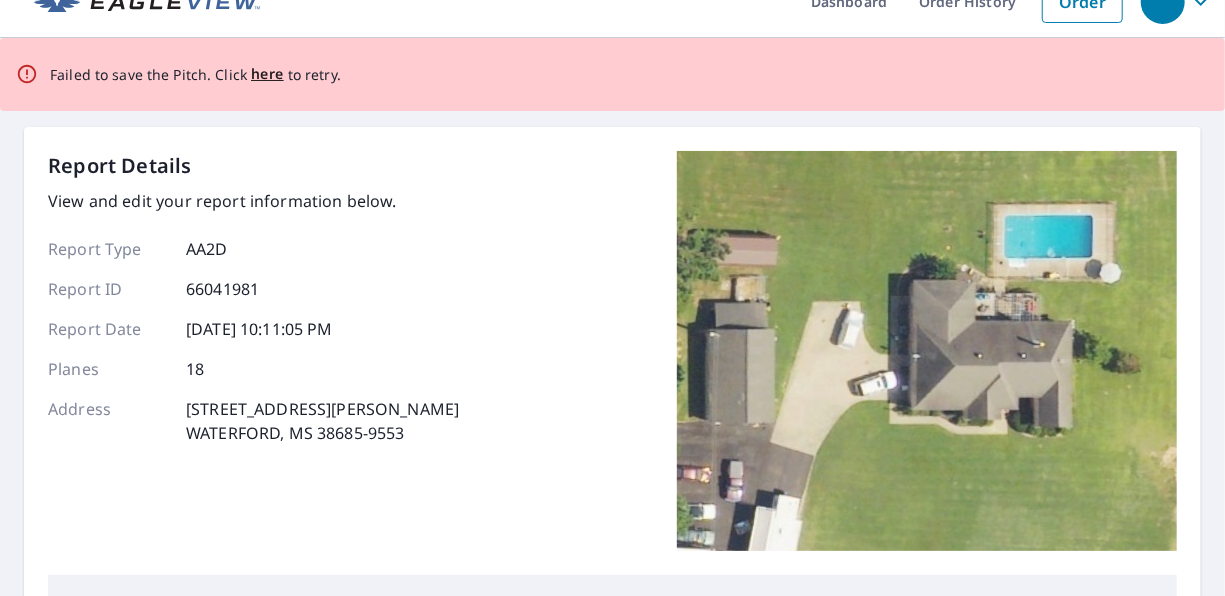 scroll, scrollTop: 0, scrollLeft: 0, axis: both 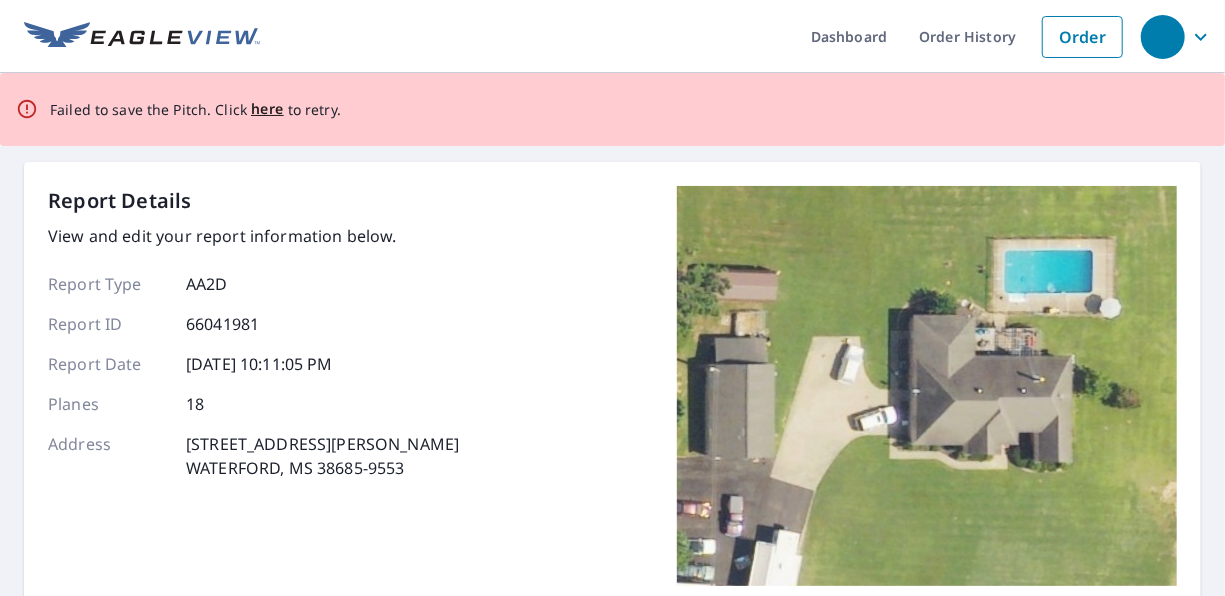 click 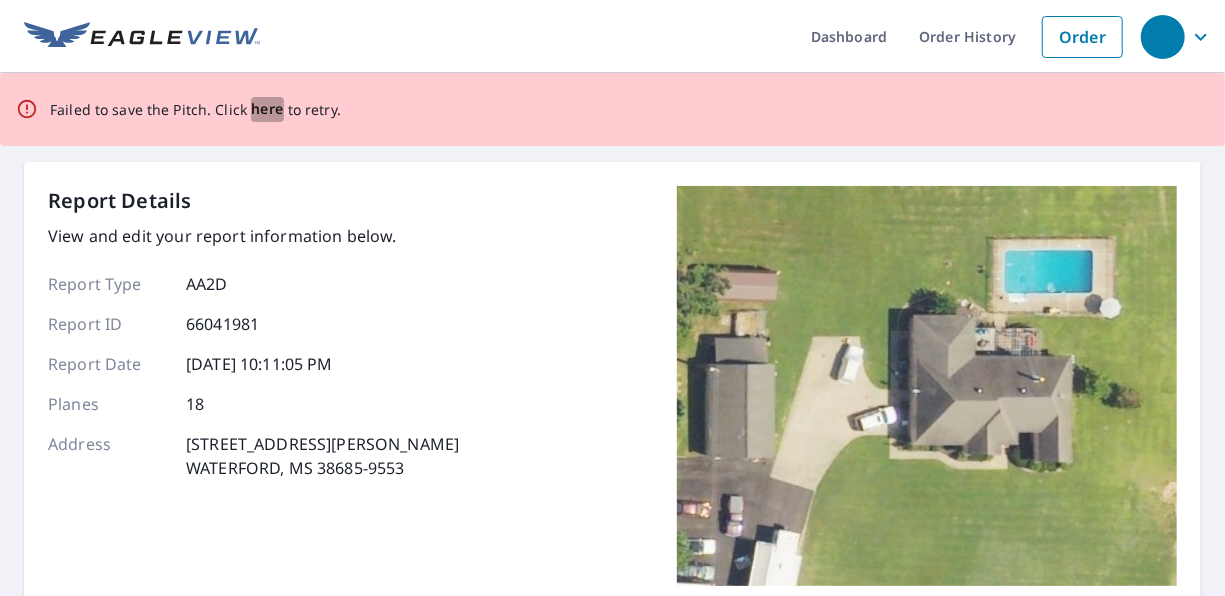 click on "here" at bounding box center [267, 109] 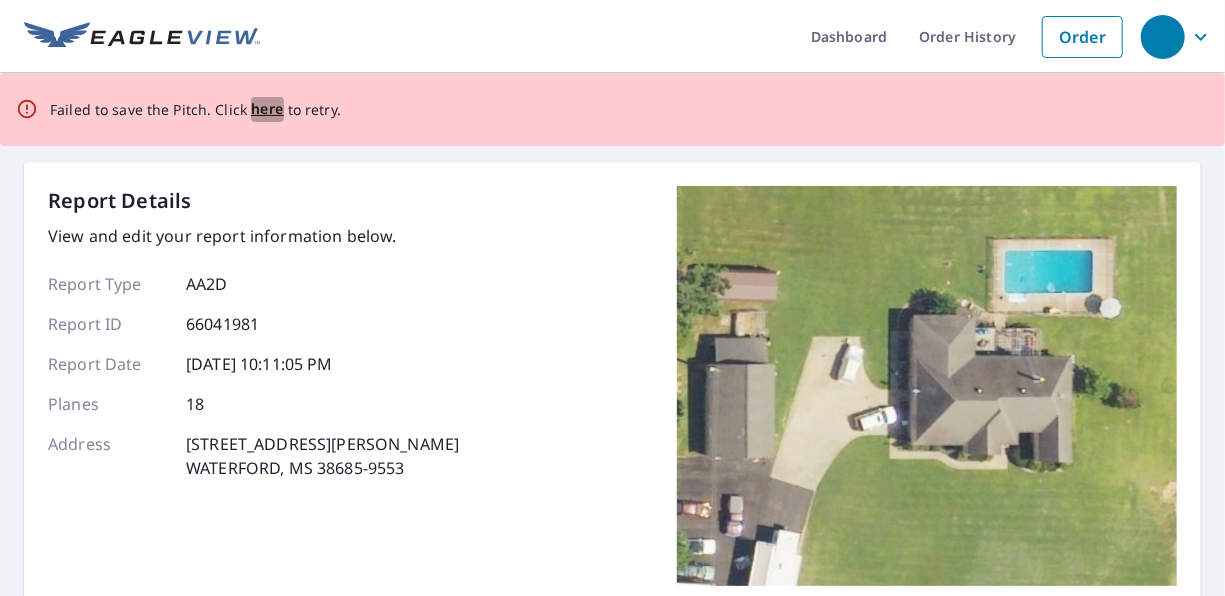 click on "here" at bounding box center (267, 109) 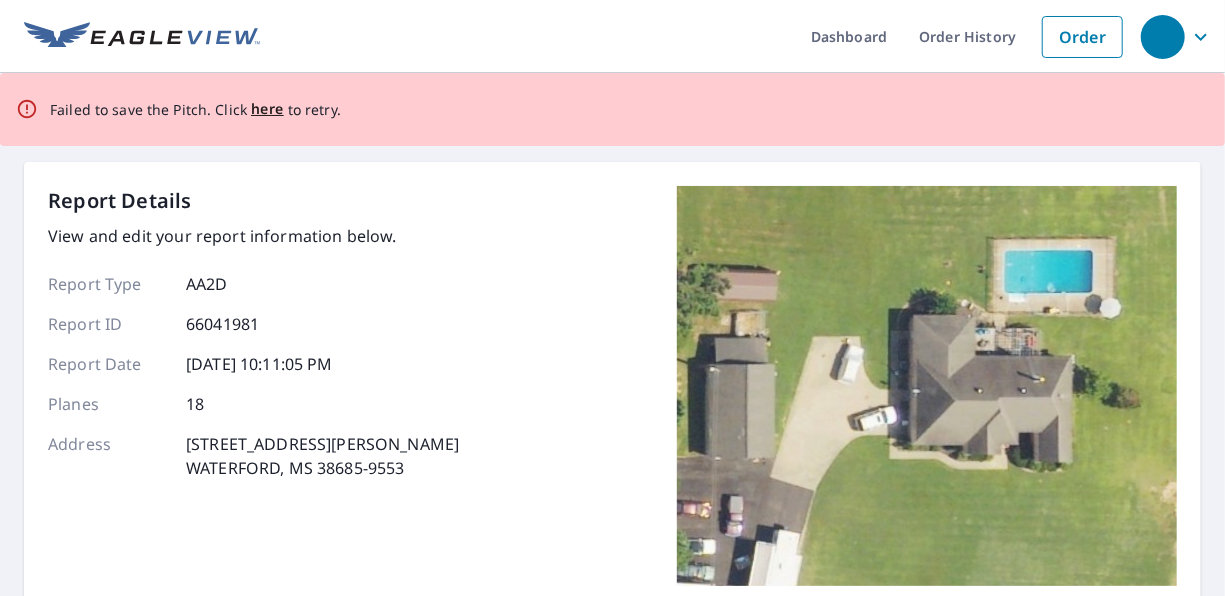 click on "here" at bounding box center (267, 109) 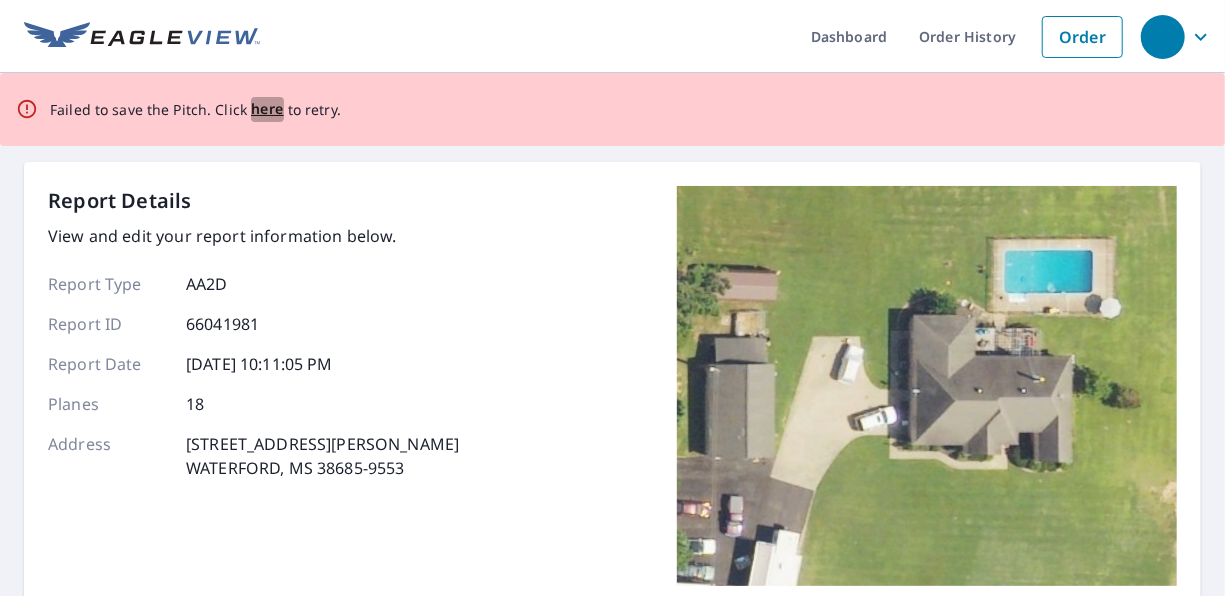 click on "here" at bounding box center [267, 109] 